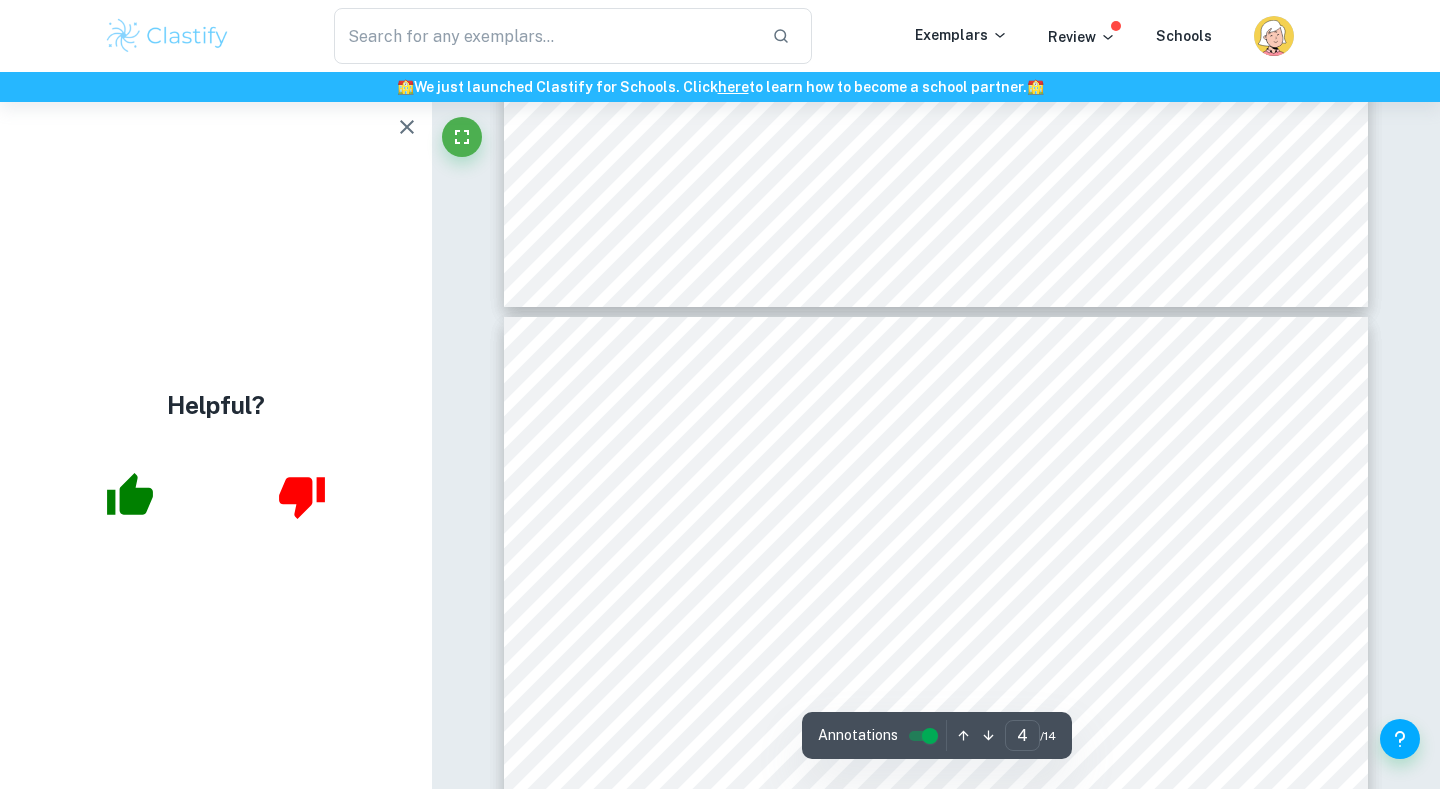 scroll, scrollTop: 3980, scrollLeft: 0, axis: vertical 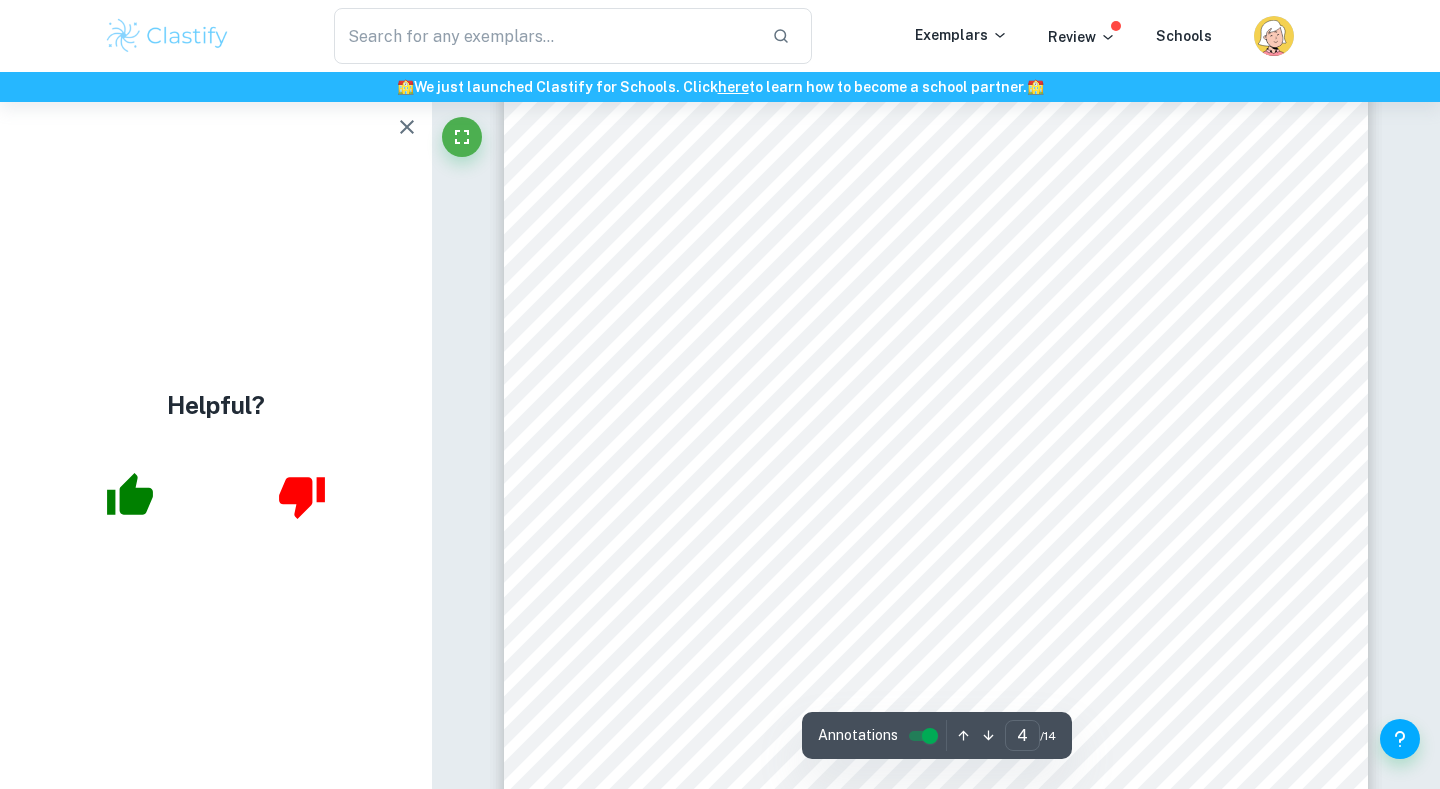 click 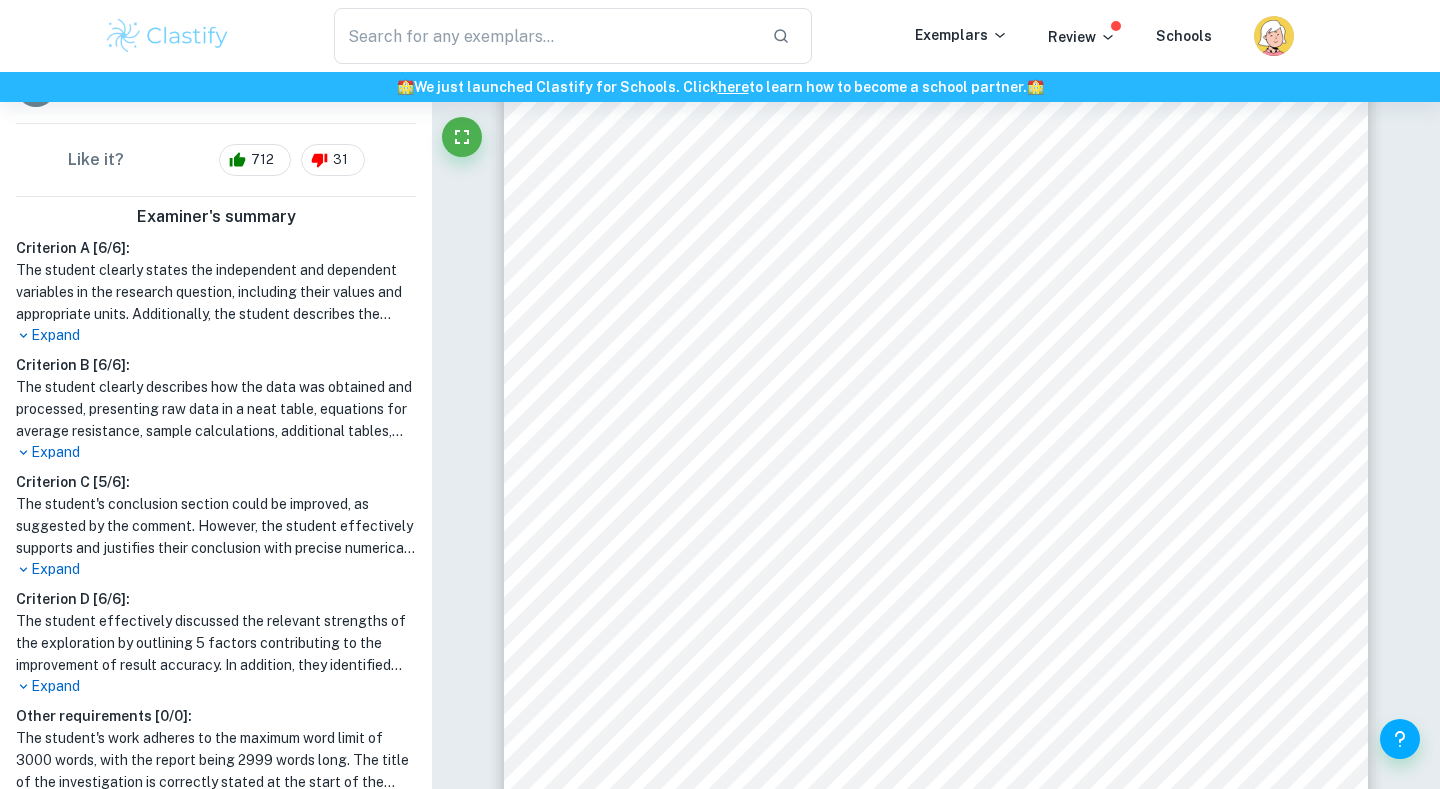 scroll, scrollTop: 603, scrollLeft: 0, axis: vertical 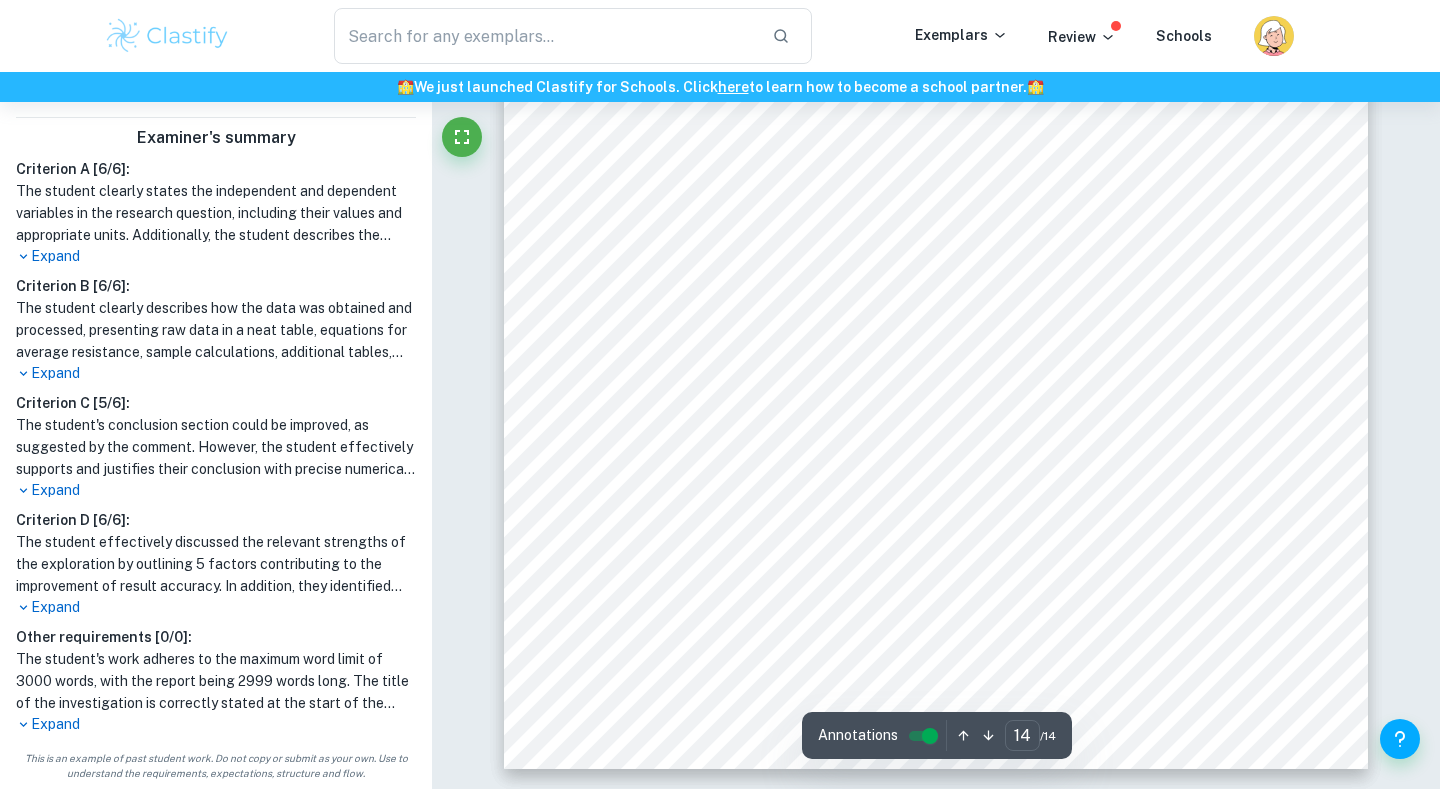 click on "Examiner's summary Criterion A   [ 6 / 6 ]: The student clearly states the independent and dependent variables in the research question, including their values and appropriate units. Additionally, the student describes the method of analysis conducted and includes a background theory section closely related to the research question. The document also includes a clear explanation of the choice of techniques used for measuring the independent and dependent variables, as well as a justification for the chosen method of investigation. The methodology is described in detail, allowing for the investigation to be reproduced. Expand Criterion B   [ 6 / 6 ]: Expand Criterion C   [ 5 / 6 ]: Expand Criterion D   [ 6 / 6 ]: Expand Other requirements   [ 0 / 0 ]: Expand" at bounding box center (216, 430) 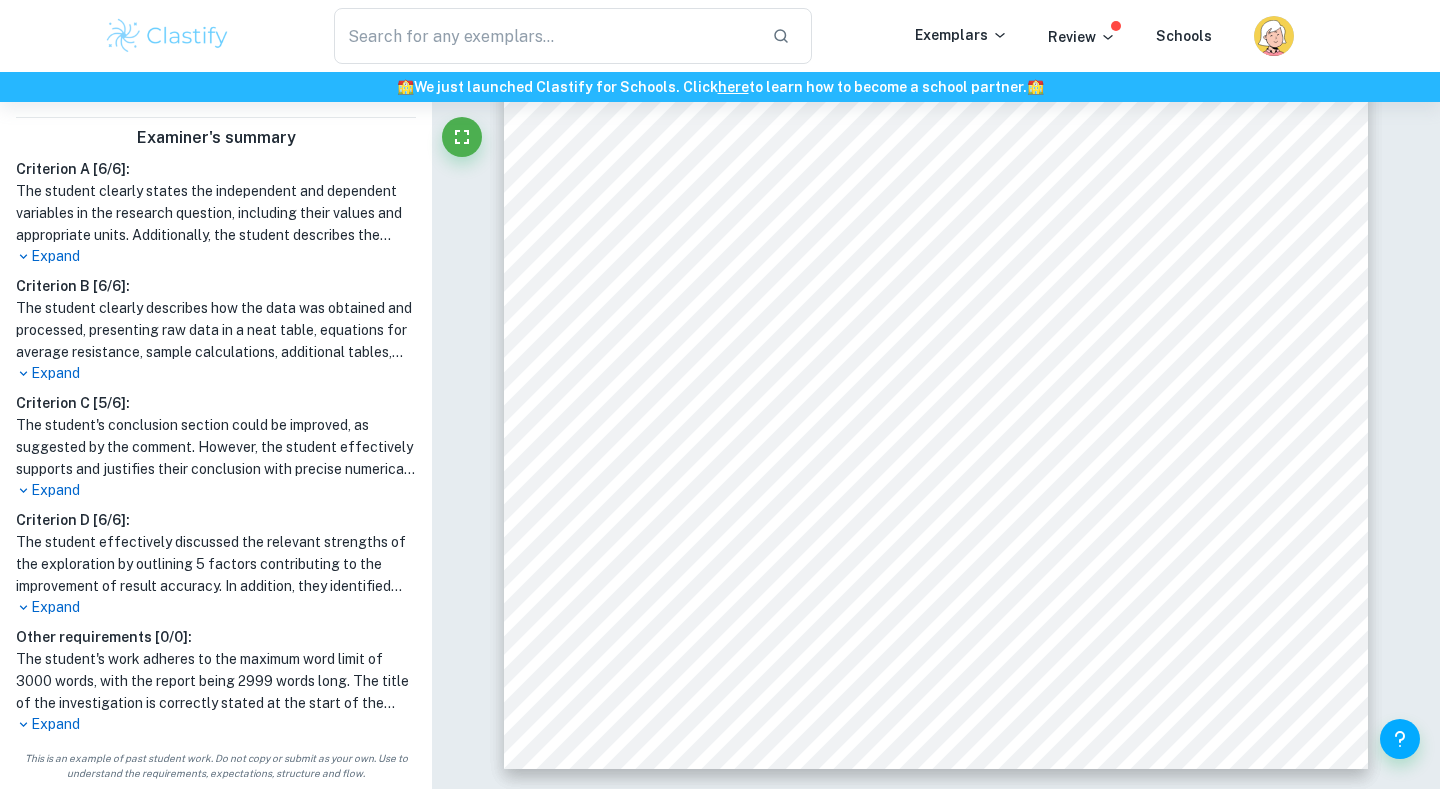 click on "Expand" at bounding box center [216, 724] 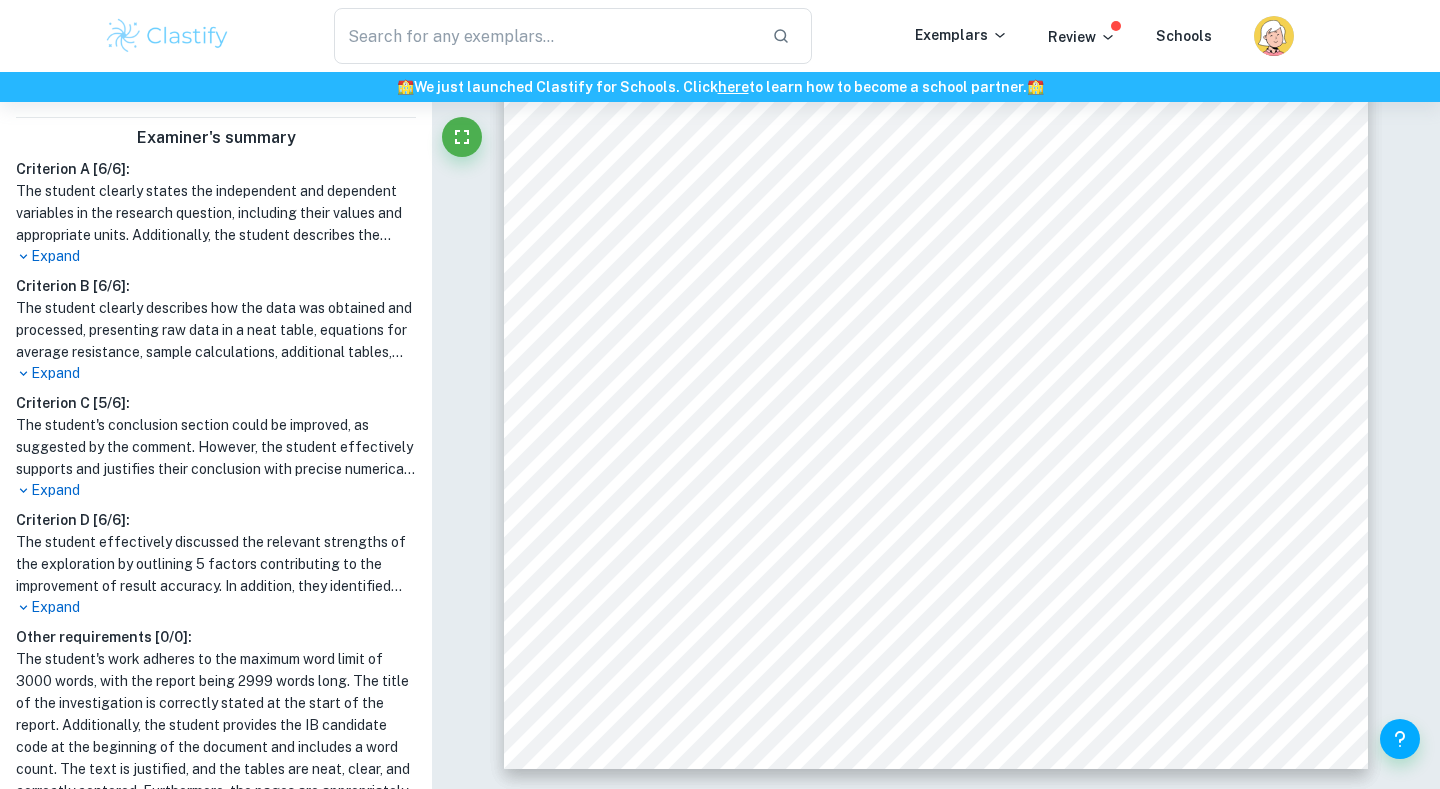 scroll, scrollTop: 713, scrollLeft: 0, axis: vertical 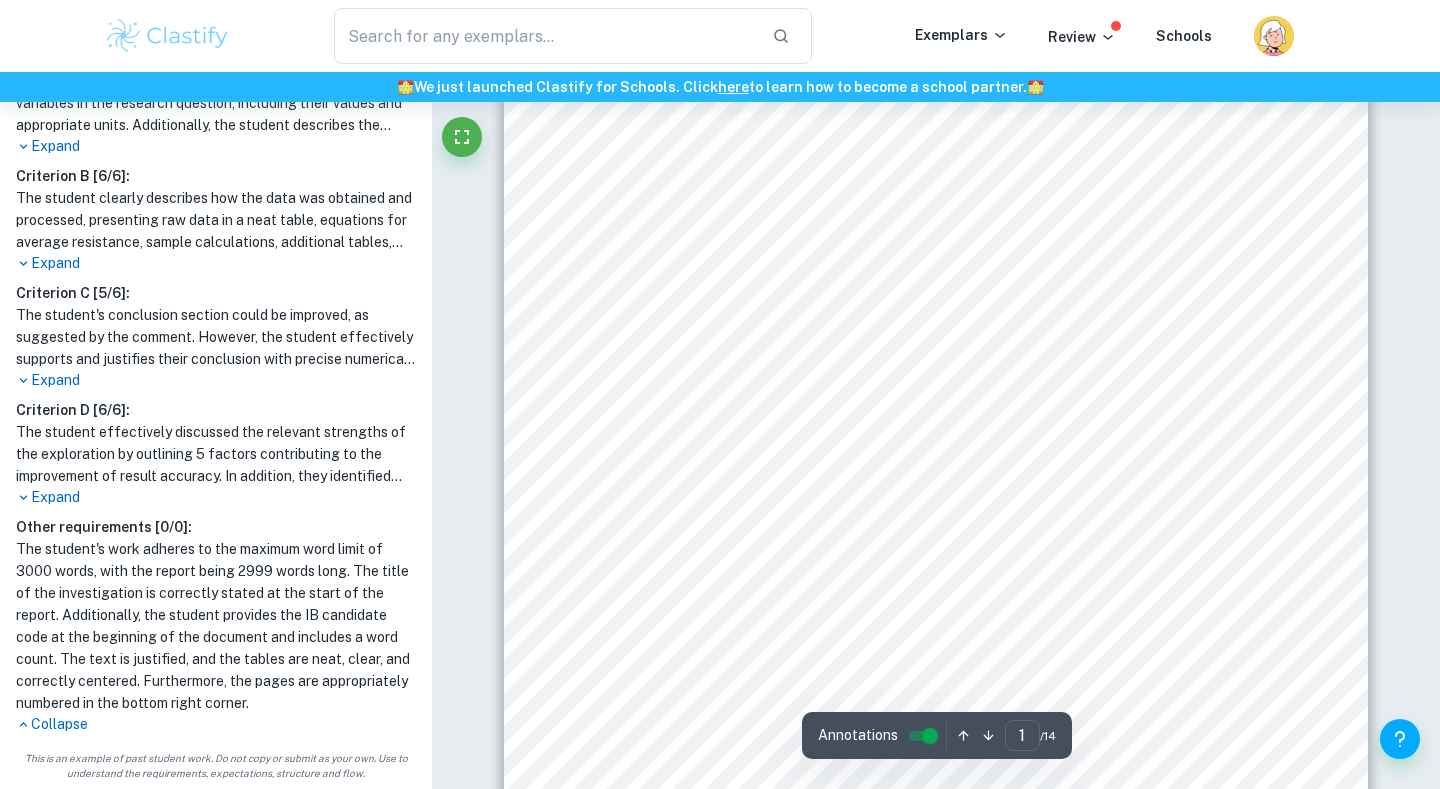 click on "1 The relationship between the temperature and the resistance of a copper wire Candidates personal code: AAAAA   Number of words: 2999   Physics Internal Assessment 1. Research design 1.1 Introduction The purpose of this investigation is to explore the impact of temperature variation on the resistance of a copper wire, a commonly used conductor in electrical and electronic systems. This relationship is a subject of interest and extensive research in the fields of physics and engineering. It holds significant practical implications across various industries and applications. In industries such as electronics, telecommunications, power generation, and automotive engineering, the properties of conductive materials under varying temperatures play a significant role in the design and performance of systems and devices. For instance, an extensive understanding of the relationship is crucial in electric vehicle manufacturing. It is used to optimize battery management systems and the efficiency of power ý =  ý ÿ" at bounding box center (936, 479) 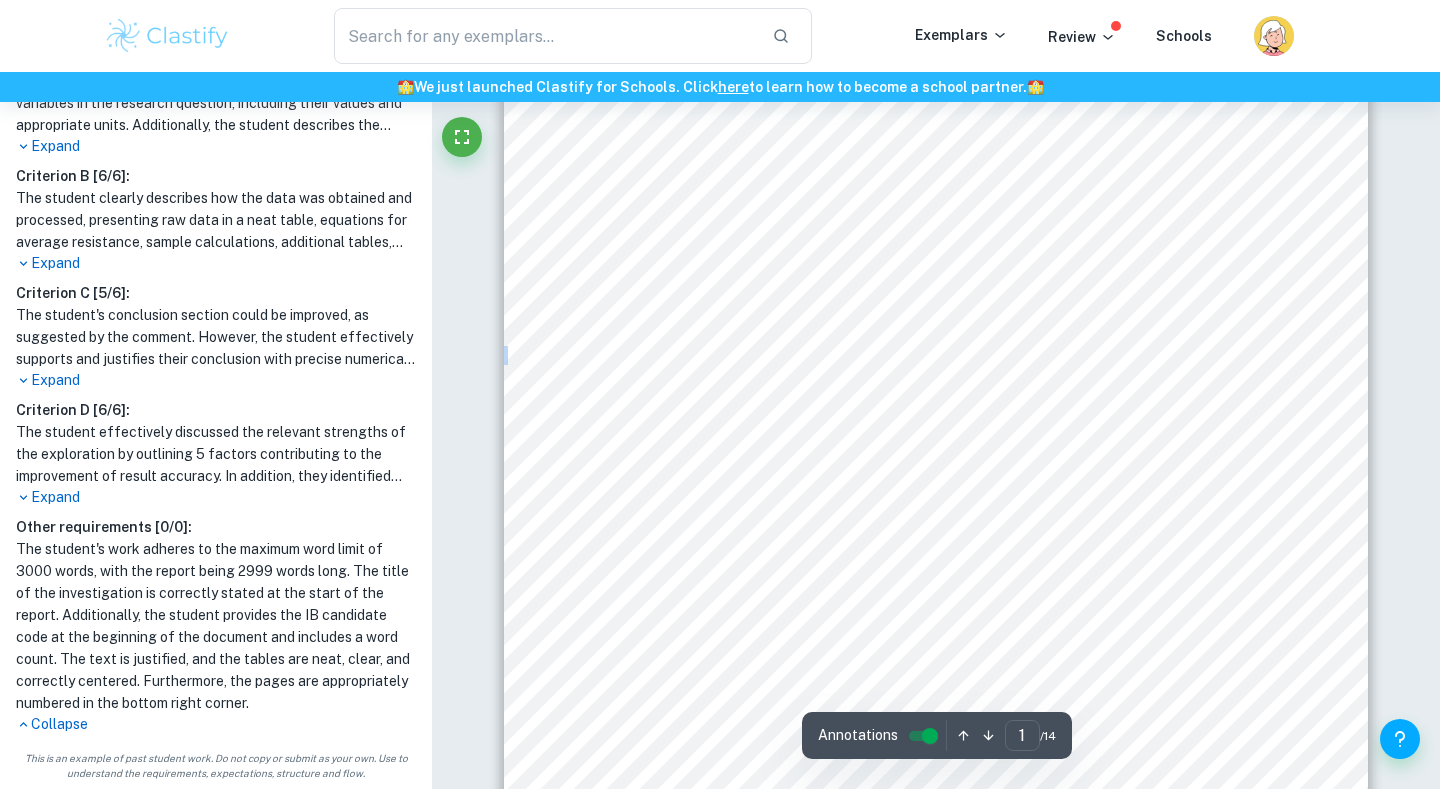 click on "1 The relationship between the temperature and the resistance of a copper wire Candidates personal code: AAAAA   Number of words: 2999   Physics Internal Assessment 1. Research design 1.1 Introduction The purpose of this investigation is to explore the impact of temperature variation on the resistance of a copper wire, a commonly used conductor in electrical and electronic systems. This relationship is a subject of interest and extensive research in the fields of physics and engineering. It holds significant practical implications across various industries and applications. In industries such as electronics, telecommunications, power generation, and automotive engineering, the properties of conductive materials under varying temperatures play a significant role in the design and performance of systems and devices. For instance, an extensive understanding of the relationship is crucial in electric vehicle manufacturing. It is used to optimize battery management systems and the efficiency of power ý =  ý ÿ" at bounding box center (936, 479) 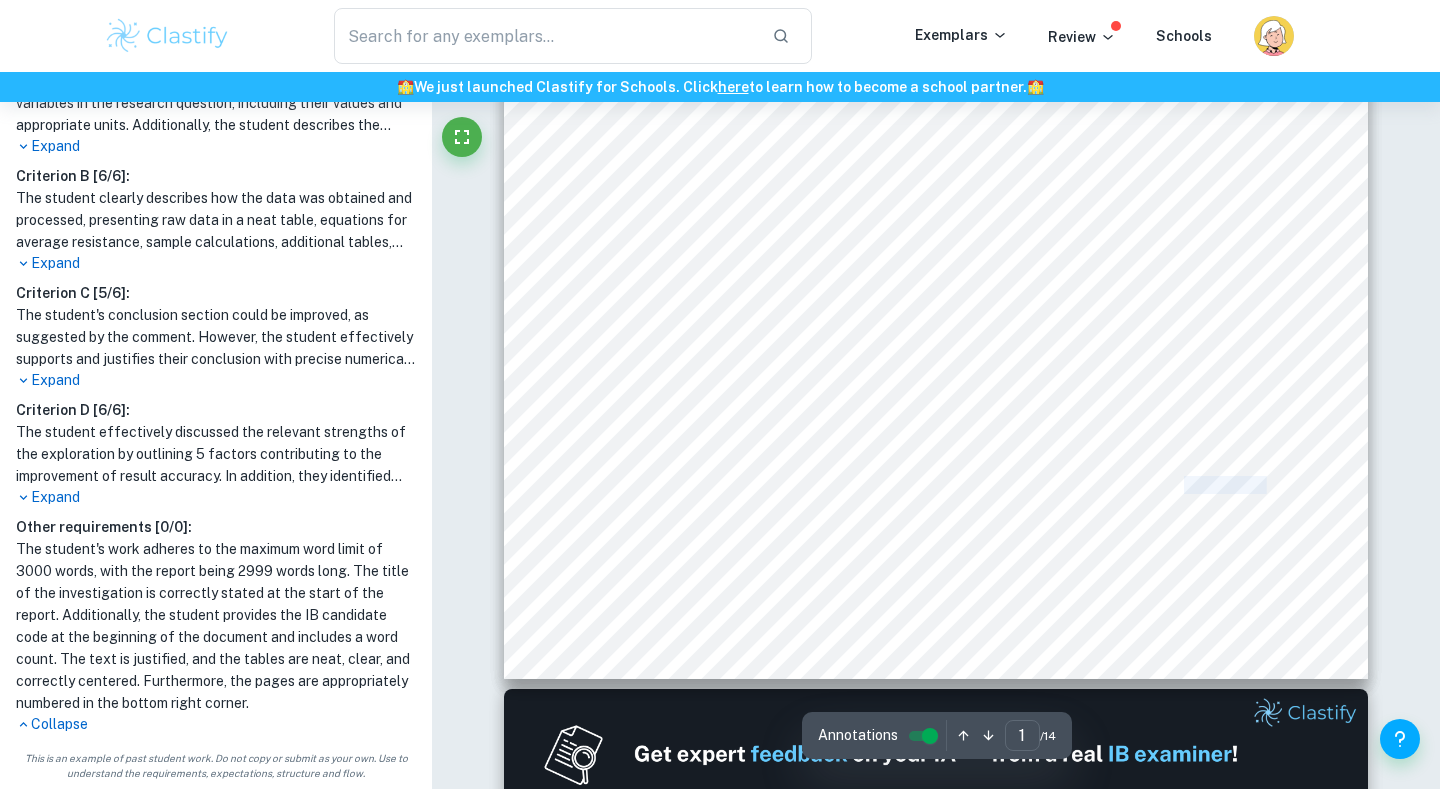 scroll, scrollTop: 654, scrollLeft: 0, axis: vertical 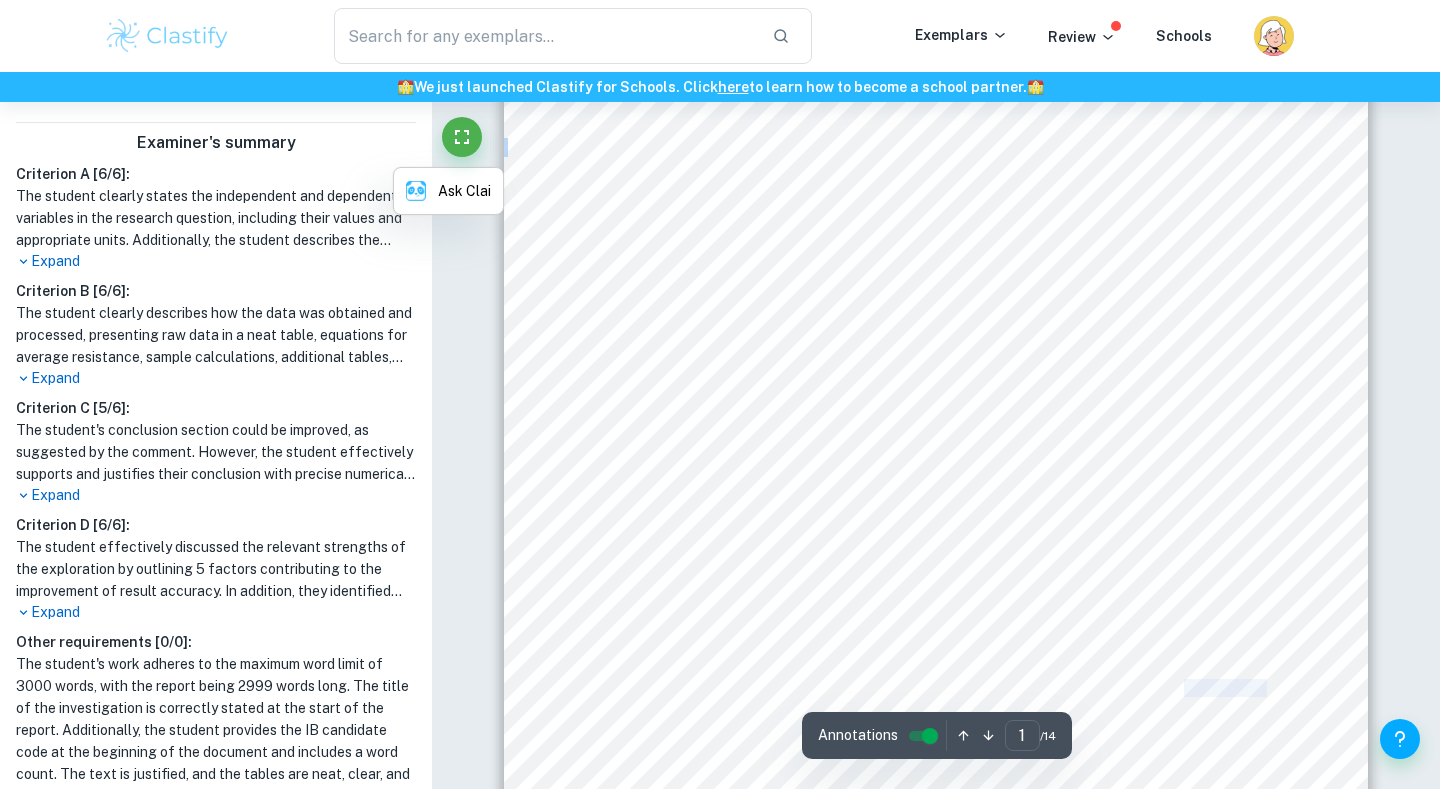 click on "have a low resistance and high conductance, while insulators have a high resistance and low" at bounding box center (936, 509) 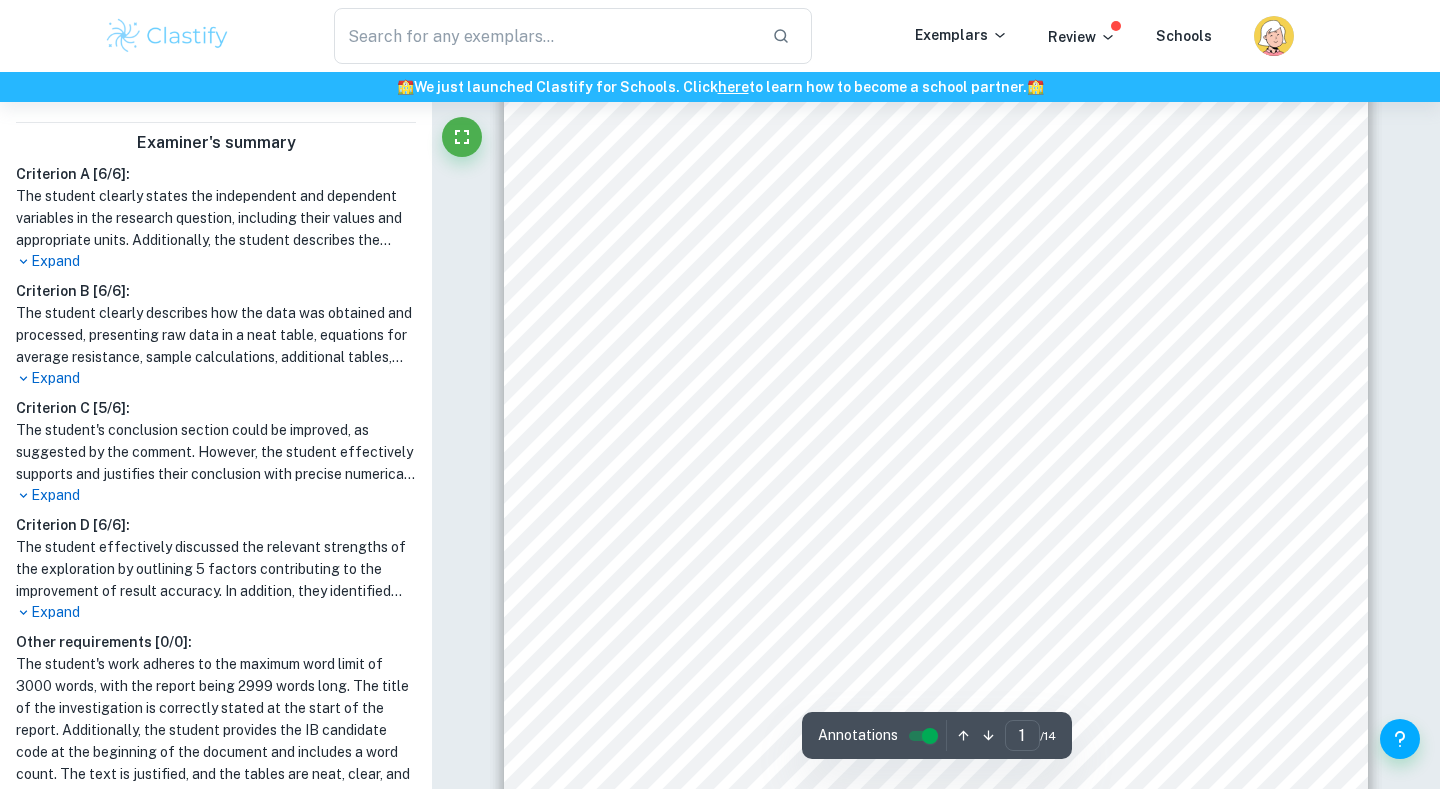 click on "have a low resistance and high conductance, while insulators have a high resistance and low" at bounding box center (936, 509) 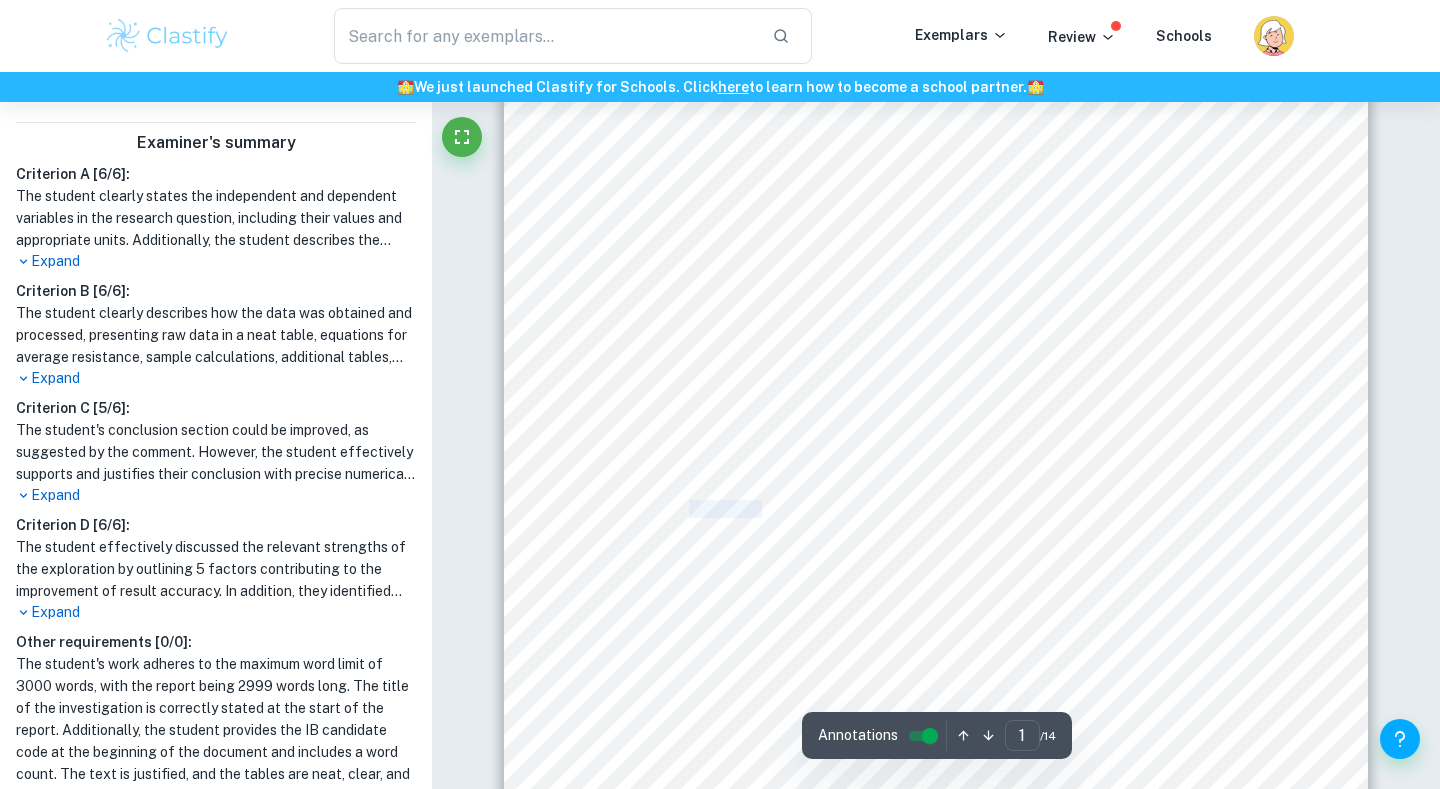 click on "have a low resistance and high conductance, while insulators have a high resistance and low" at bounding box center (936, 509) 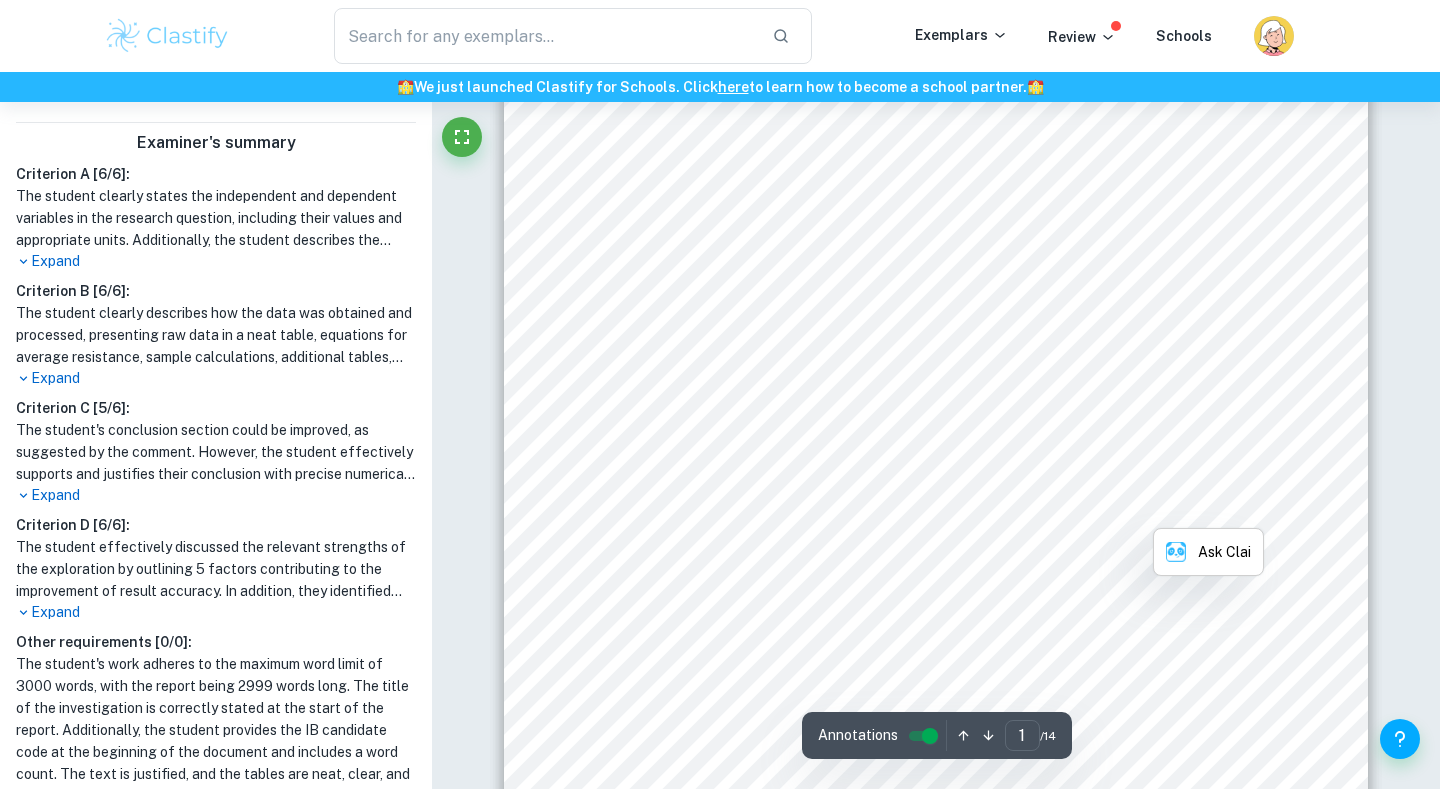 click on "have a low resistance and high conductance, while insulators have a high resistance and low" at bounding box center [936, 509] 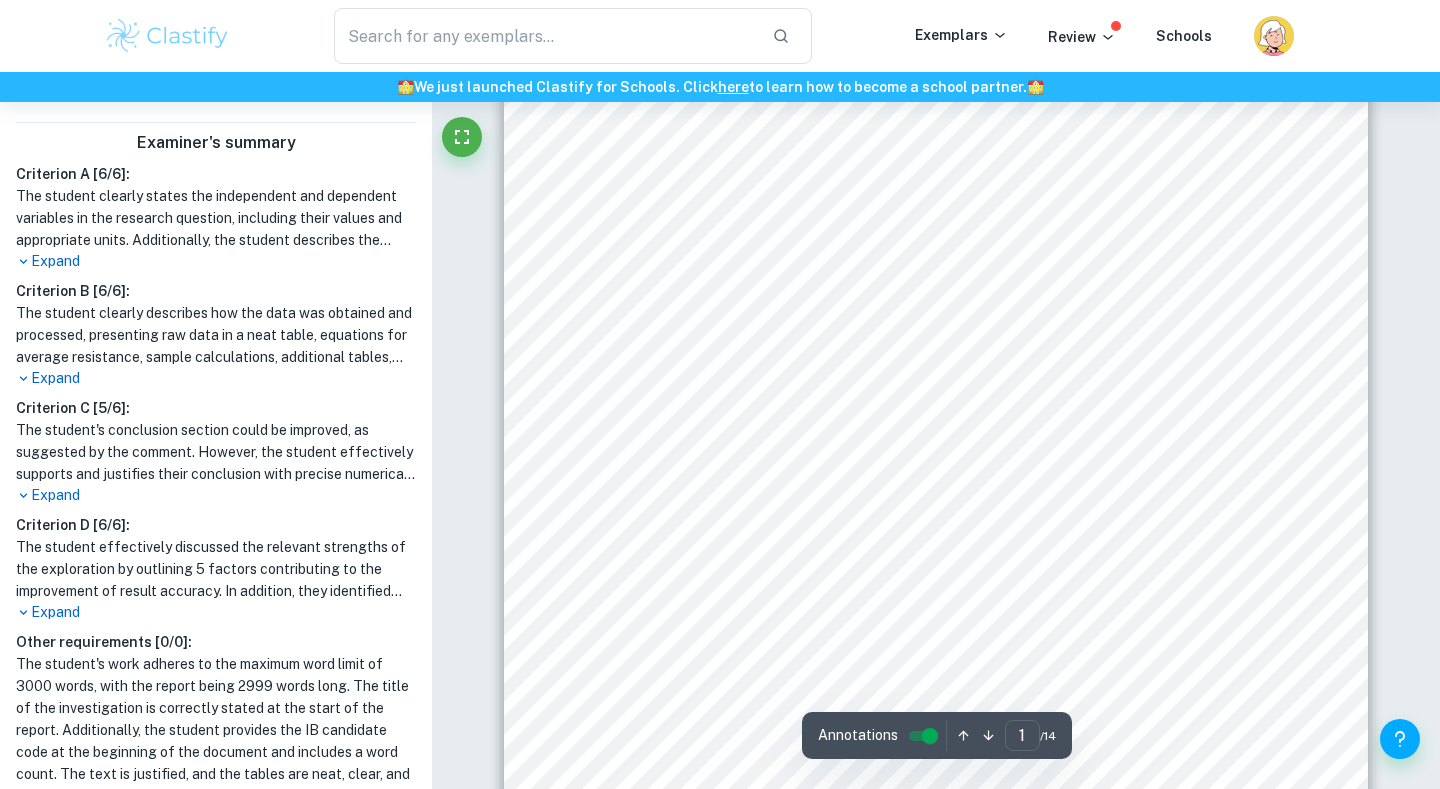 click on "depends on the material the object is composed of. Objects made of electrical conductors, e.g. metals," at bounding box center [936, 482] 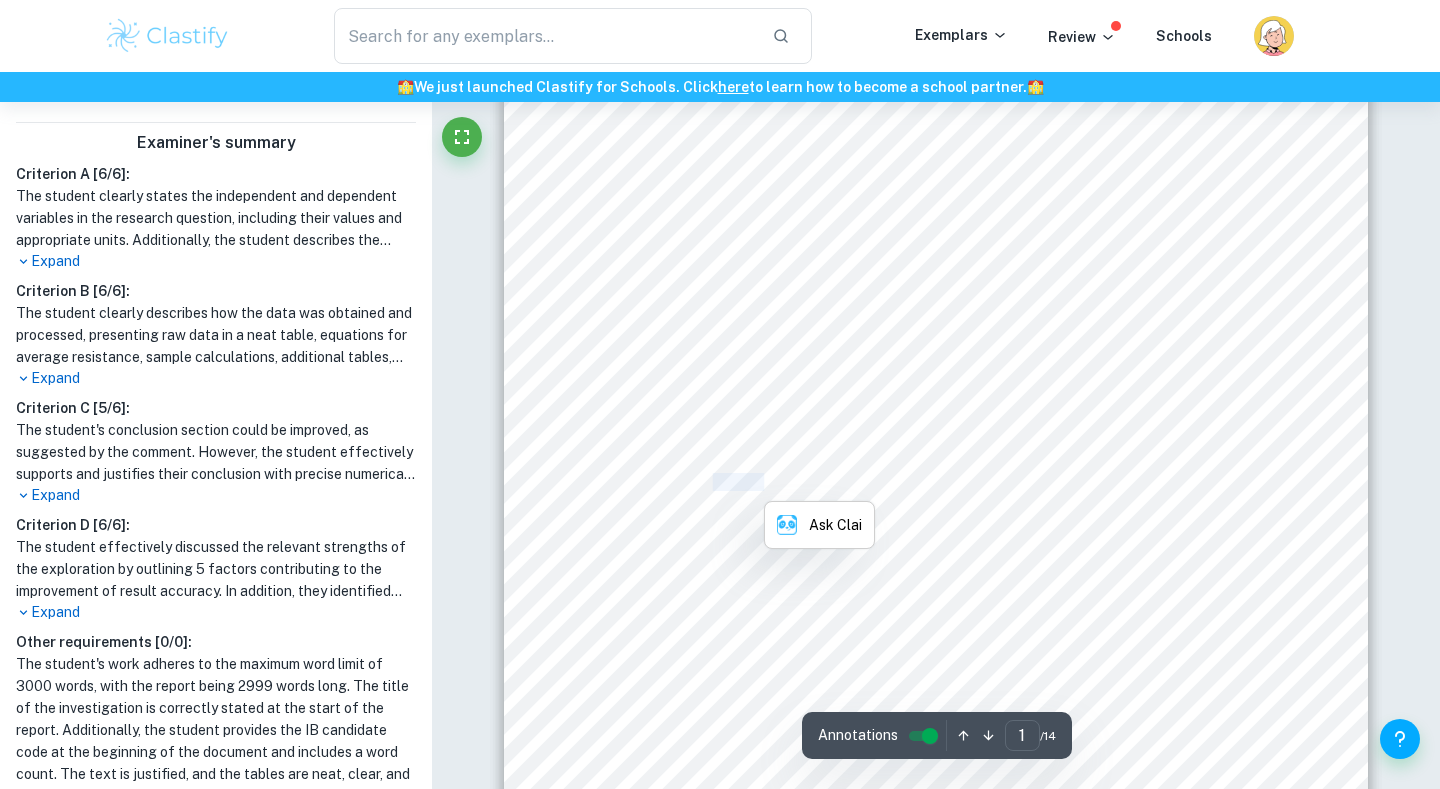 click on "depends on the material the object is composed of. Objects made of electrical conductors, e.g. metals," at bounding box center (936, 482) 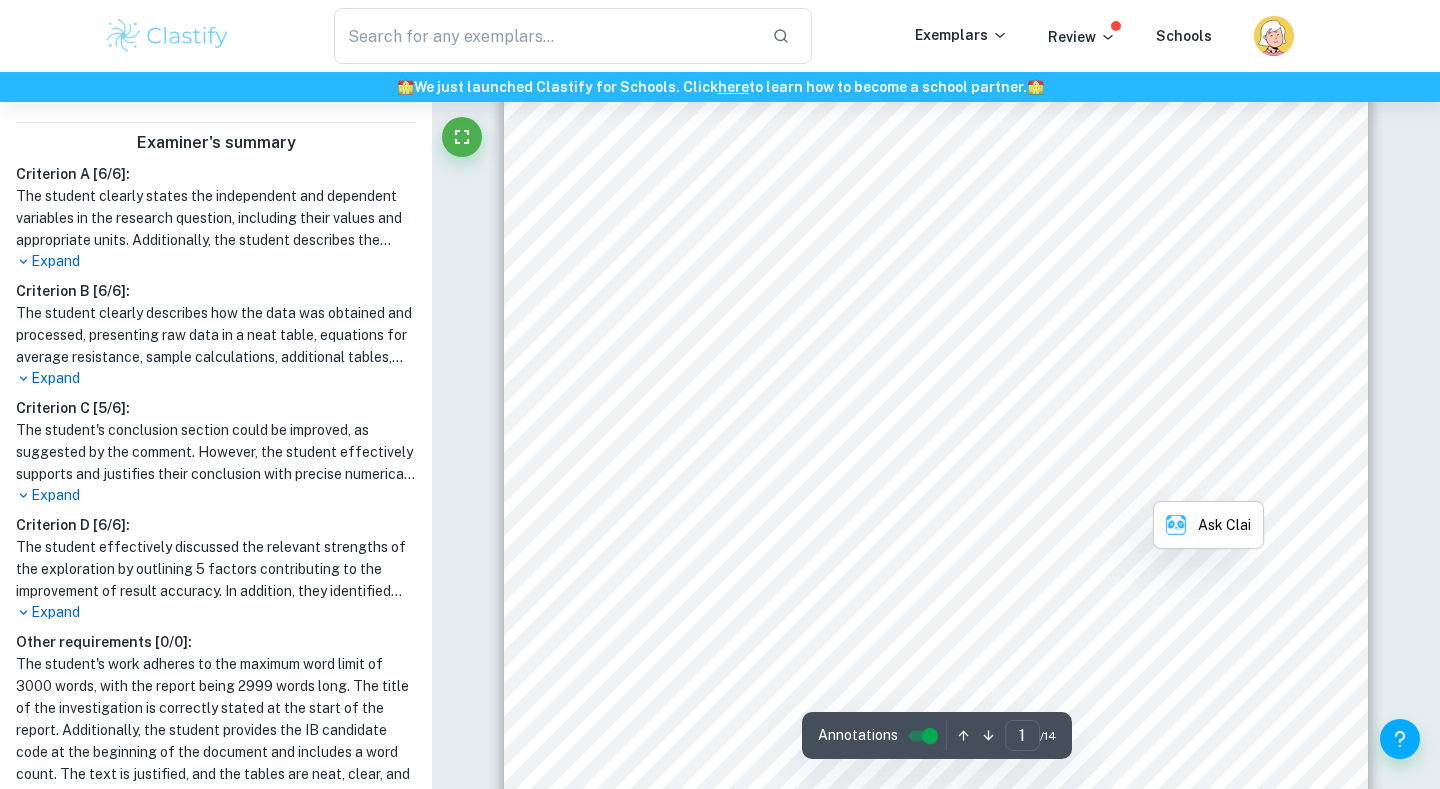 click on "depends on the material the object is composed of. Objects made of electrical conductors, e.g. metals," at bounding box center (936, 482) 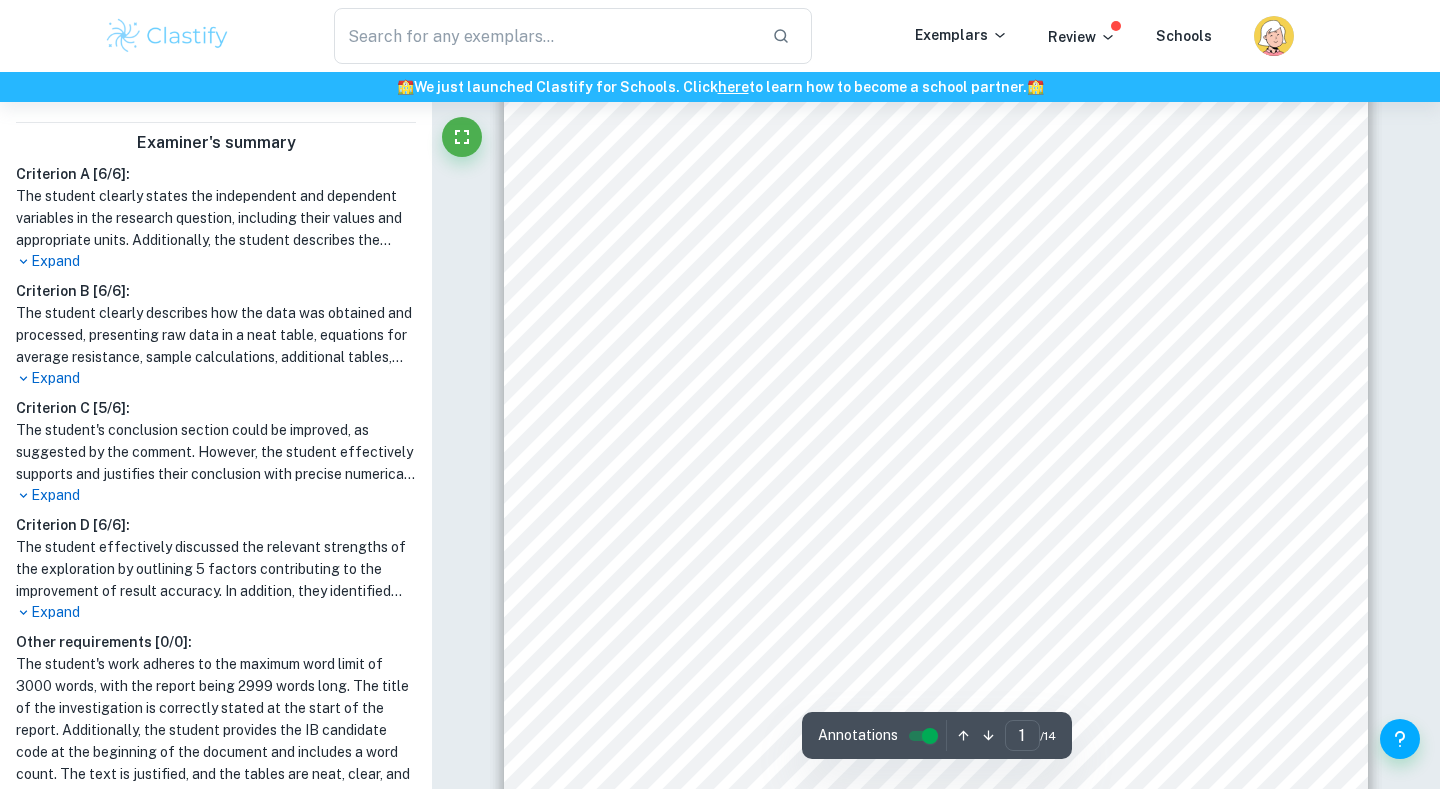 click on "depends on the material the object is composed of. Objects made of electrical conductors, e.g. metals," at bounding box center (936, 482) 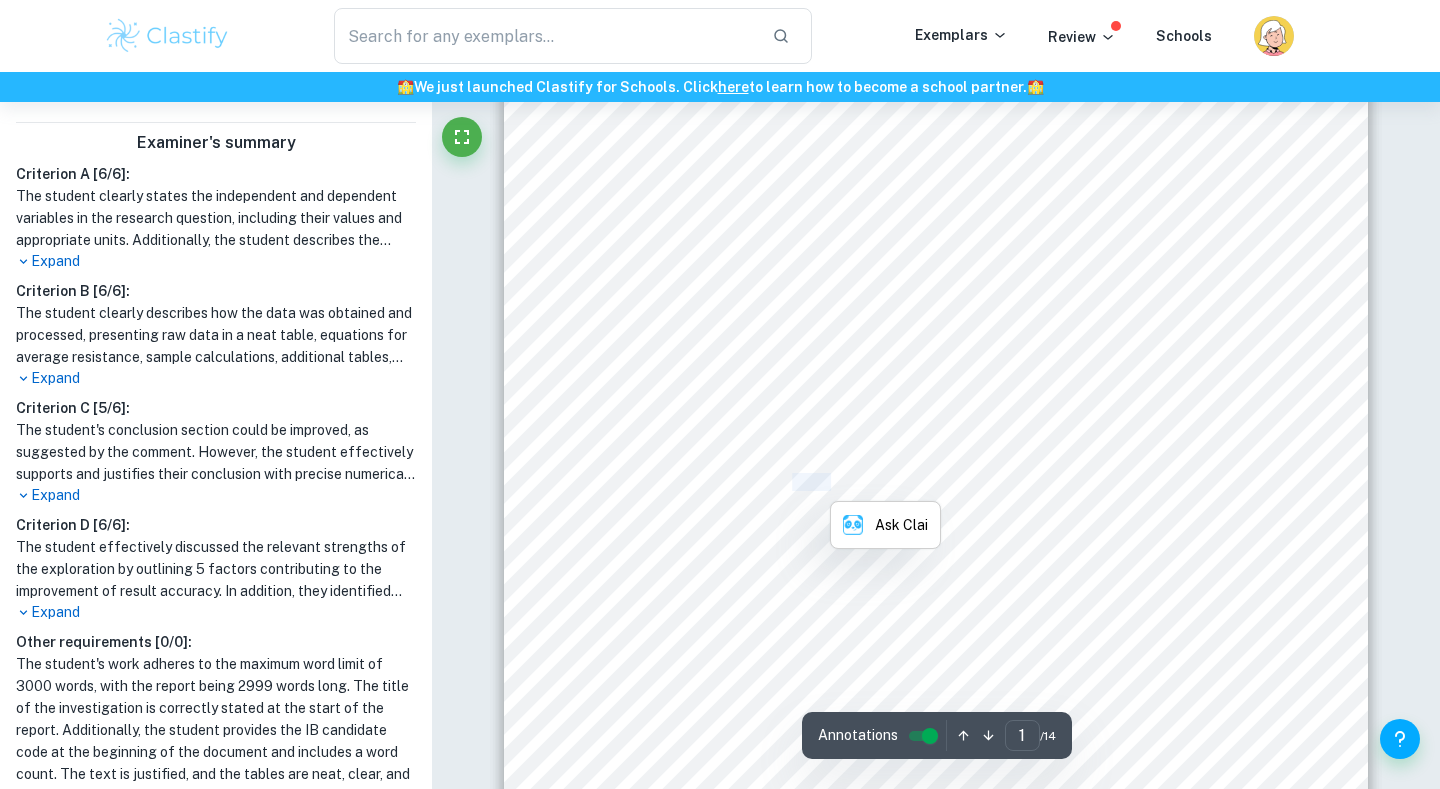click on "depends on the material the object is composed of. Objects made of electrical conductors, e.g. metals," at bounding box center [936, 482] 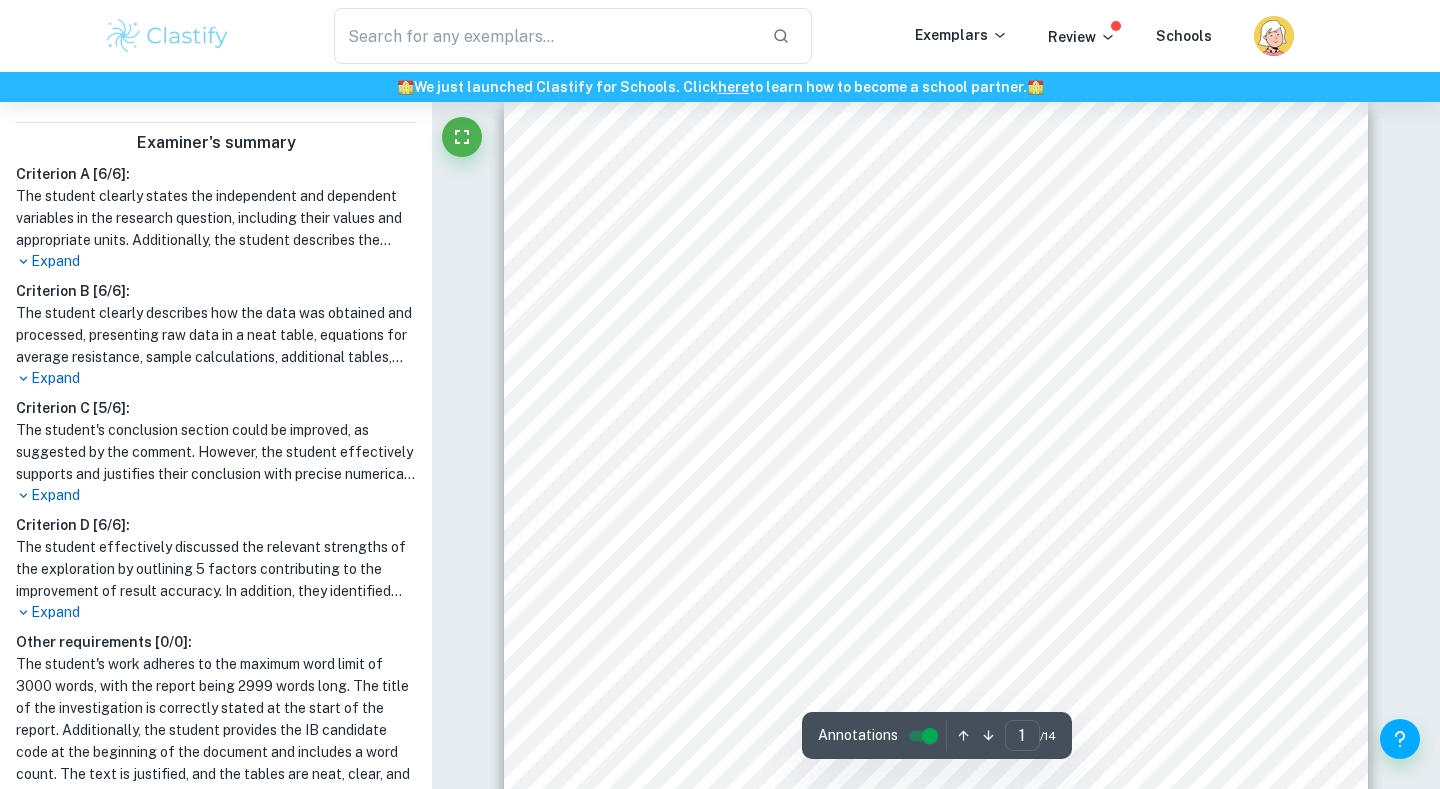 scroll, scrollTop: 16, scrollLeft: 0, axis: vertical 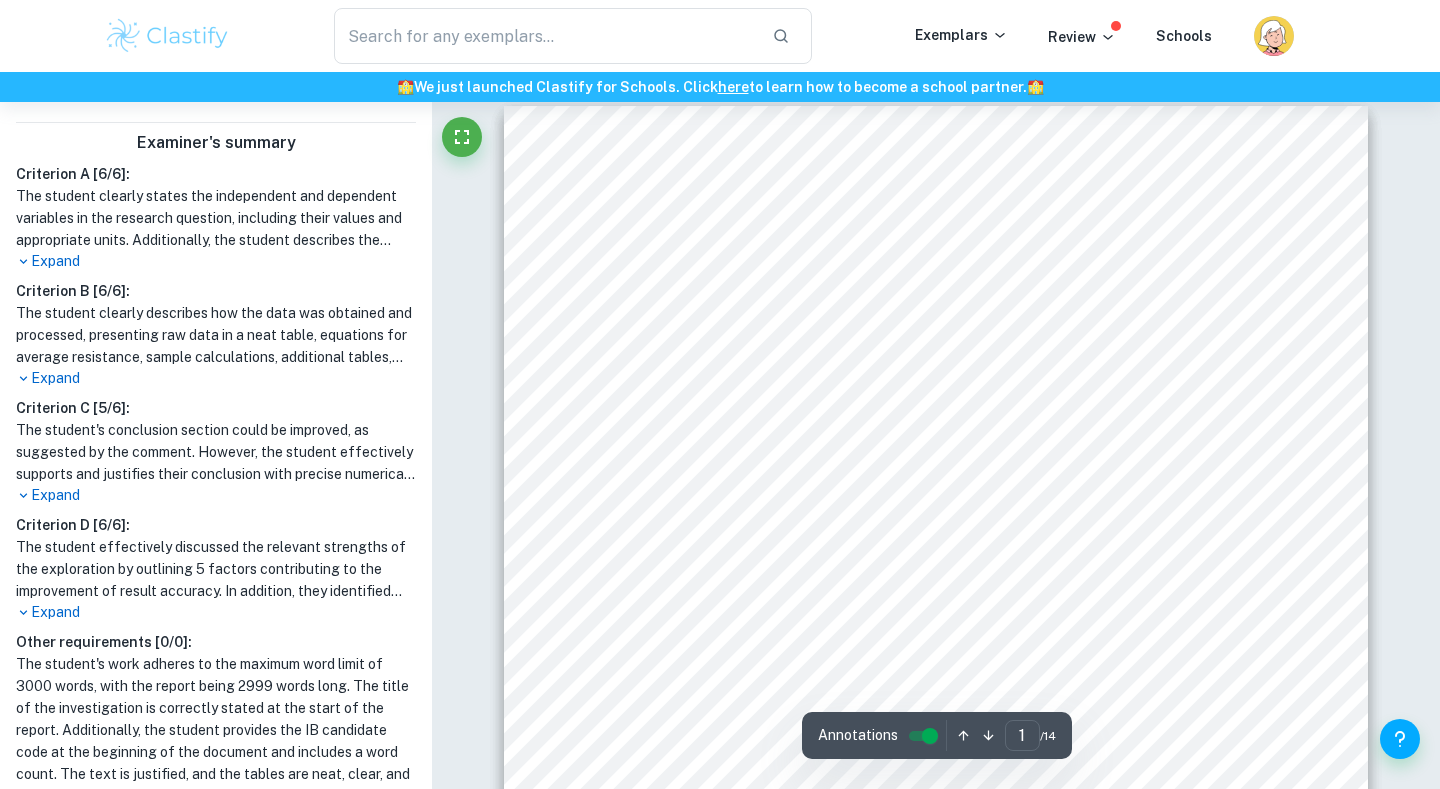 click on "1 The relationship between the temperature and the resistance of a copper wire Candidates personal code: AAAAA   Number of words: 2999   Physics Internal Assessment 1. Research design 1.1 Introduction The purpose of this investigation is to explore the impact of temperature variation on the resistance of a copper wire, a commonly used conductor in electrical and electronic systems. This relationship is a subject of interest and extensive research in the fields of physics and engineering. It holds significant practical implications across various industries and applications. In industries such as electronics, telecommunications, power generation, and automotive engineering, the properties of conductive materials under varying temperatures play a significant role in the design and performance of systems and devices. For instance, an extensive understanding of the relationship is crucial in electric vehicle manufacturing. It is used to optimize battery management systems and the efficiency of power ý =  ý ÿ" at bounding box center [936, 717] 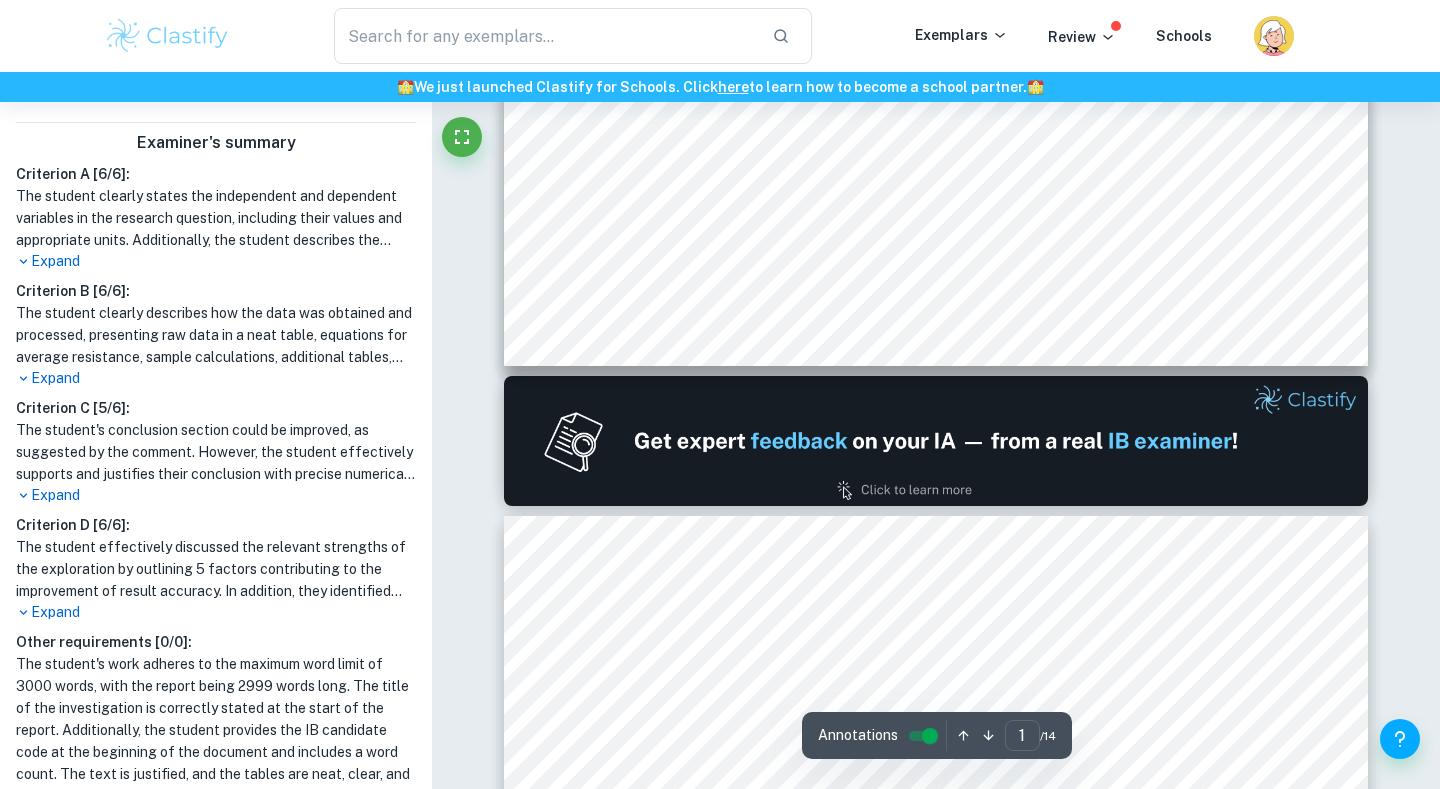 scroll, scrollTop: 596, scrollLeft: 0, axis: vertical 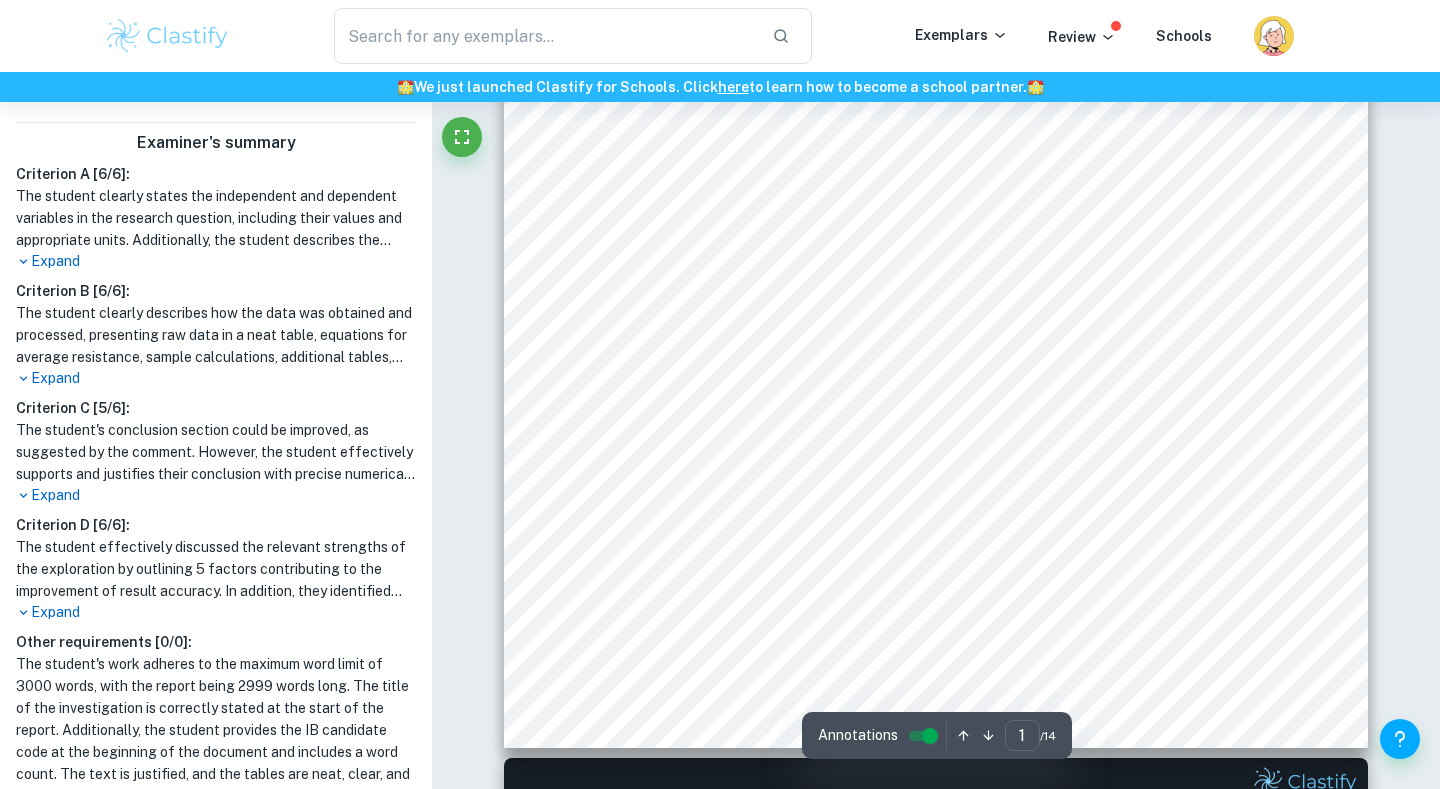 click on "conductance. The resistance of objects is also affected by their shape and size. All materials except" at bounding box center [936, 403] 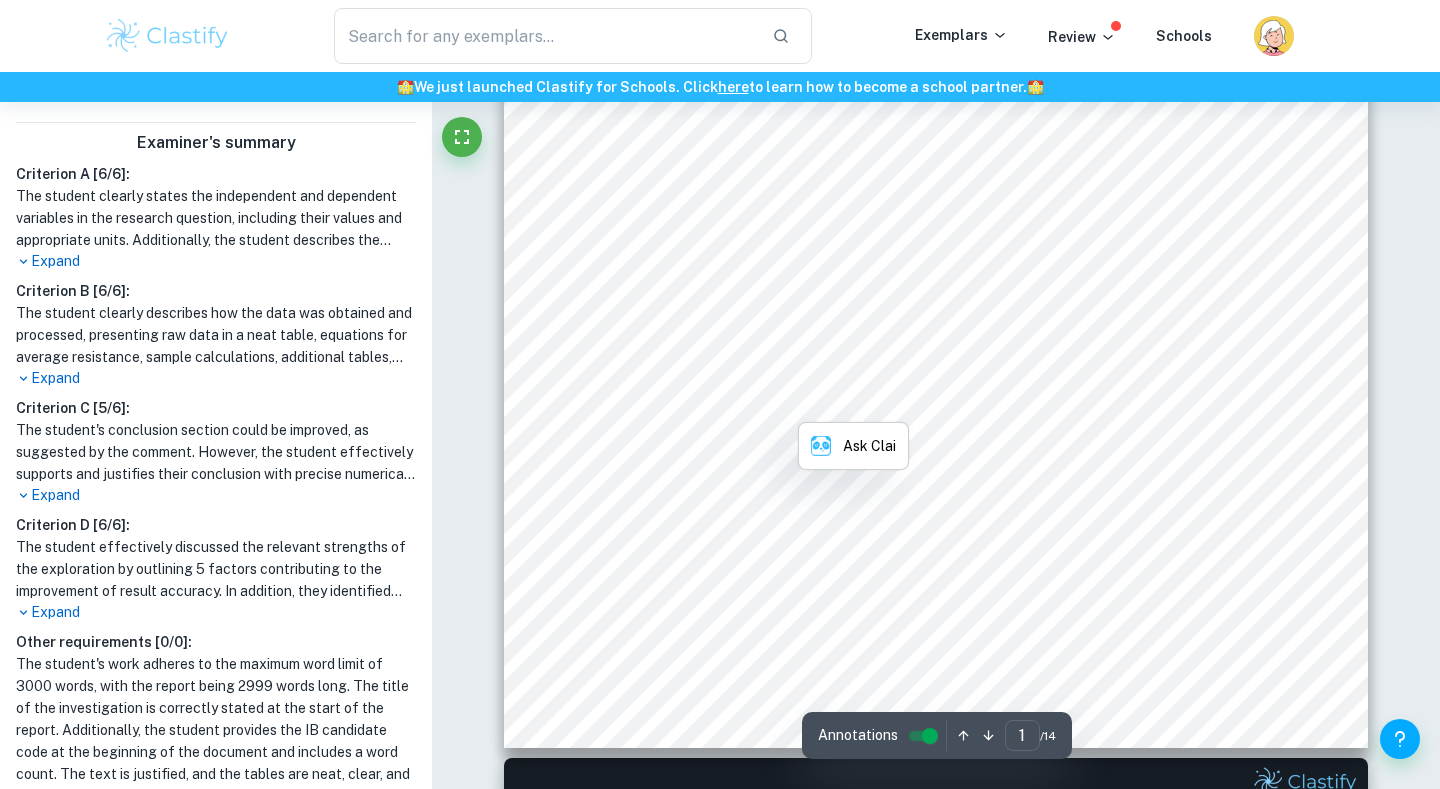click on "conductance. The resistance of objects is also affected by their shape and size. All materials except" at bounding box center (936, 403) 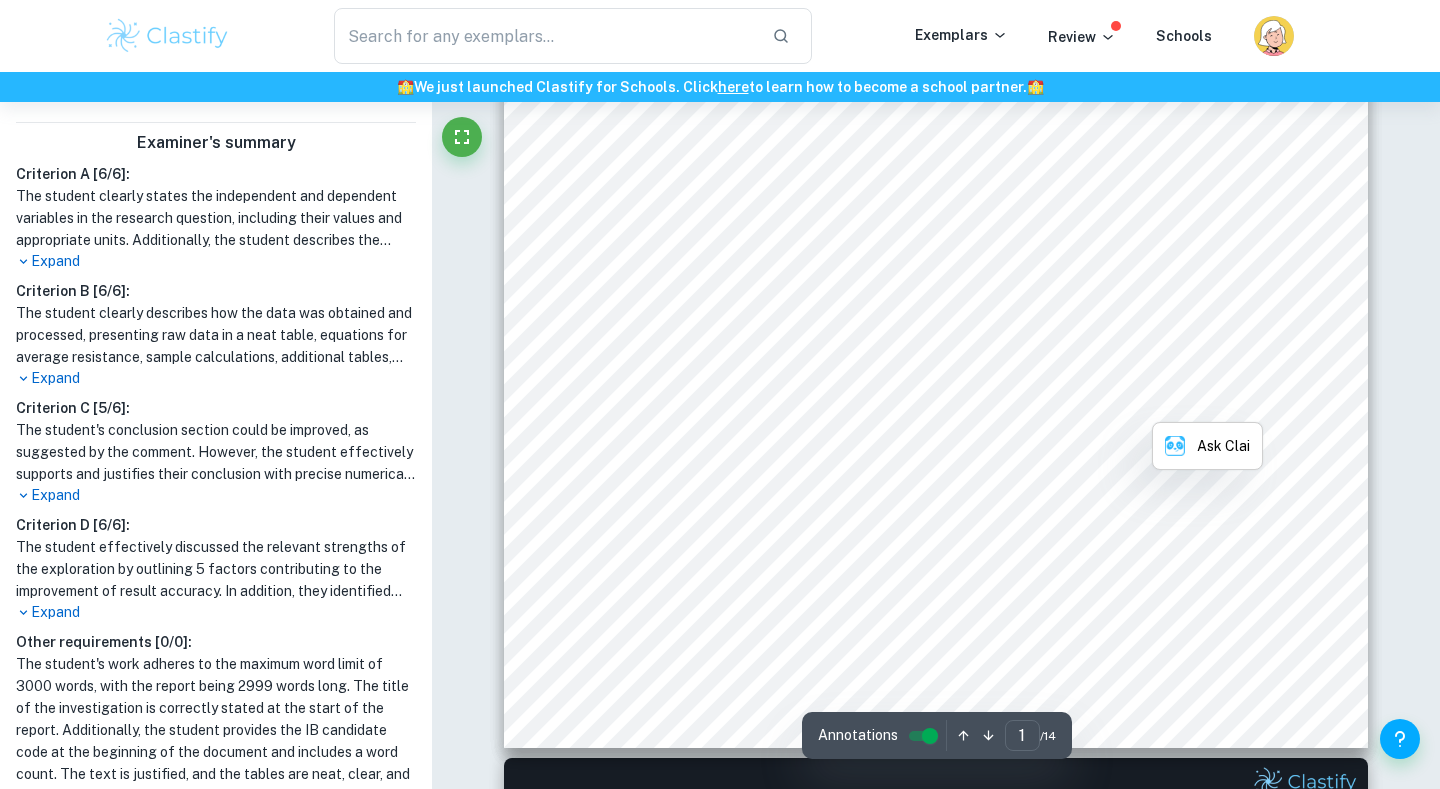 click on "conductance. The resistance of objects is also affected by their shape and size. All materials except" at bounding box center (936, 403) 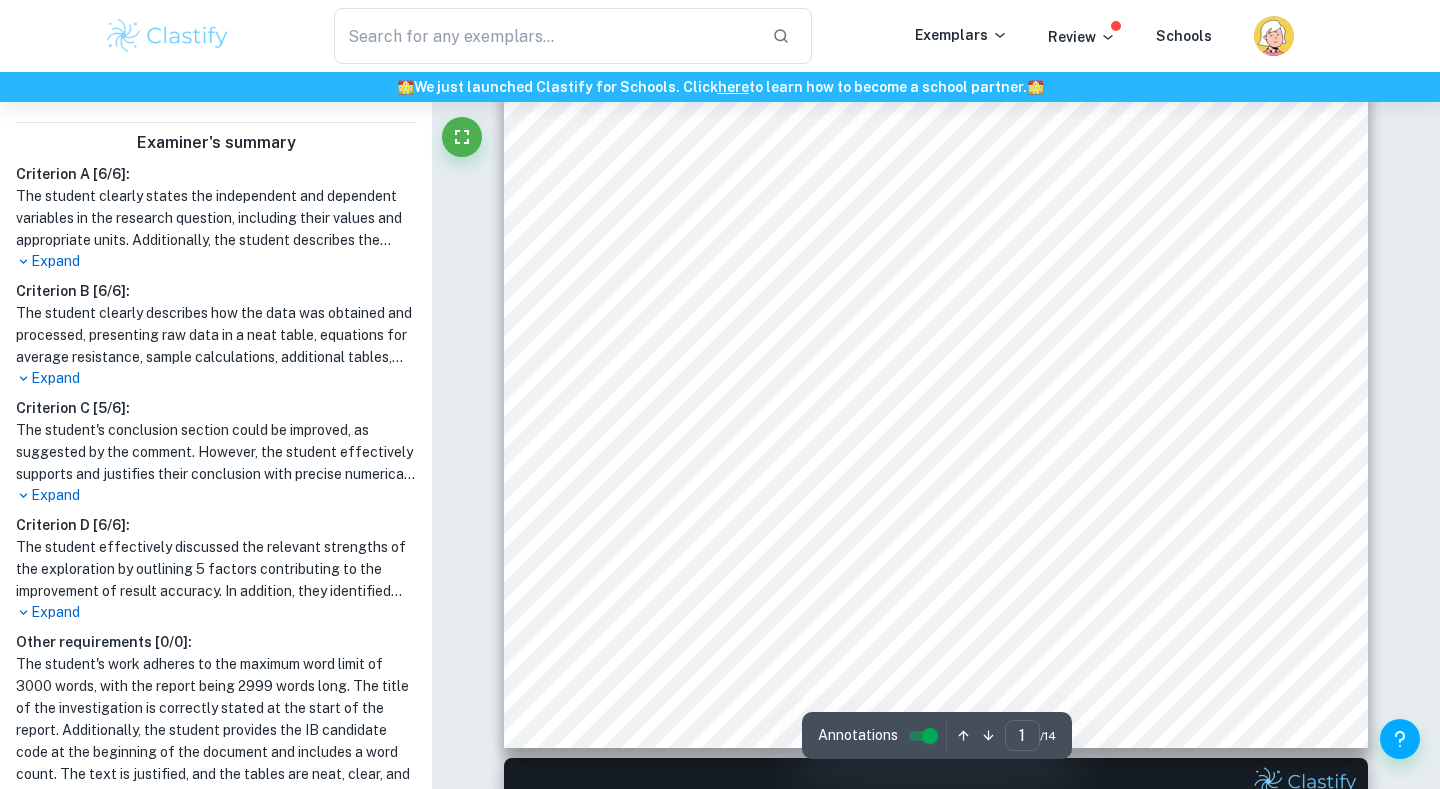 click on "(1)" at bounding box center [999, 507] 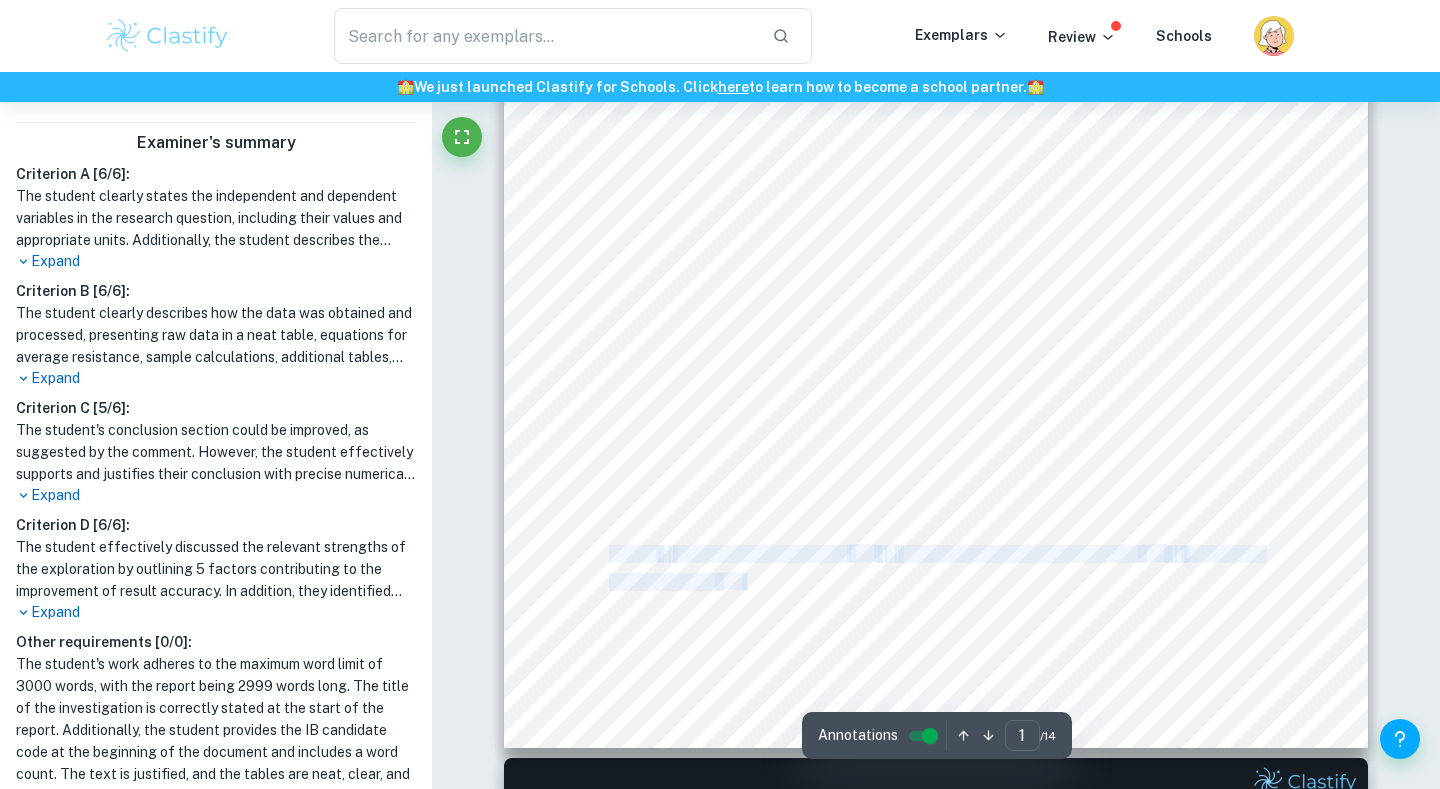 drag, startPoint x: 1009, startPoint y: 510, endPoint x: 981, endPoint y: 508, distance: 28.071337 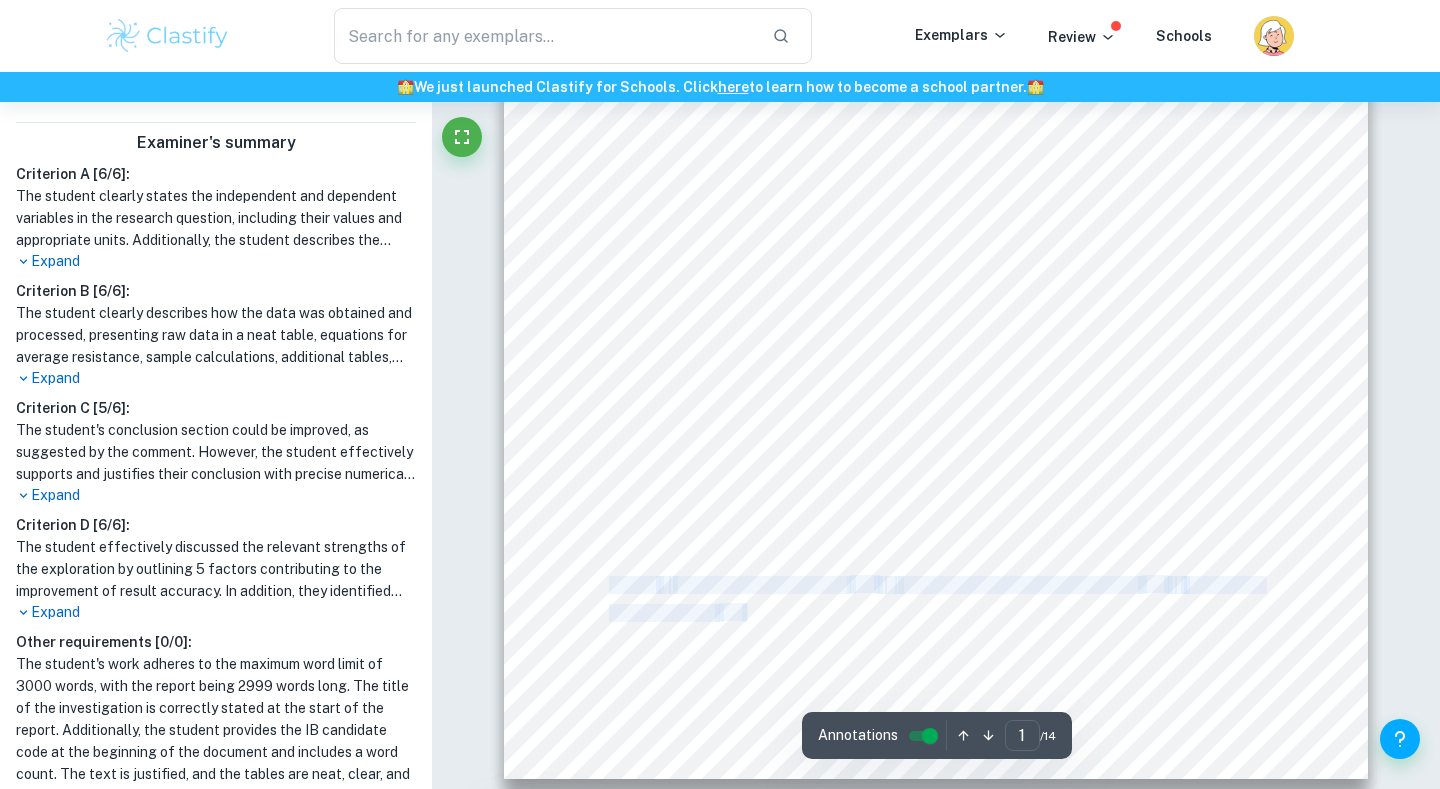 click on "1 The relationship between the temperature and the resistance of a copper wire Candidates personal code: AAAAA   Number of words: 2999   Physics Internal Assessment 1. Research design 1.1 Introduction The purpose of this investigation is to explore the impact of temperature variation on the resistance of a copper wire, a commonly used conductor in electrical and electronic systems. This relationship is a subject of interest and extensive research in the fields of physics and engineering. It holds significant practical implications across various industries and applications. In industries such as electronics, telecommunications, power generation, and automotive engineering, the properties of conductive materials under varying temperatures play a significant role in the design and performance of systems and devices. For instance, an extensive understanding of the relationship is crucial in electric vehicle manufacturing. It is used to optimize battery management systems and the efficiency of power ý =  ý ÿ" at bounding box center [936, 168] 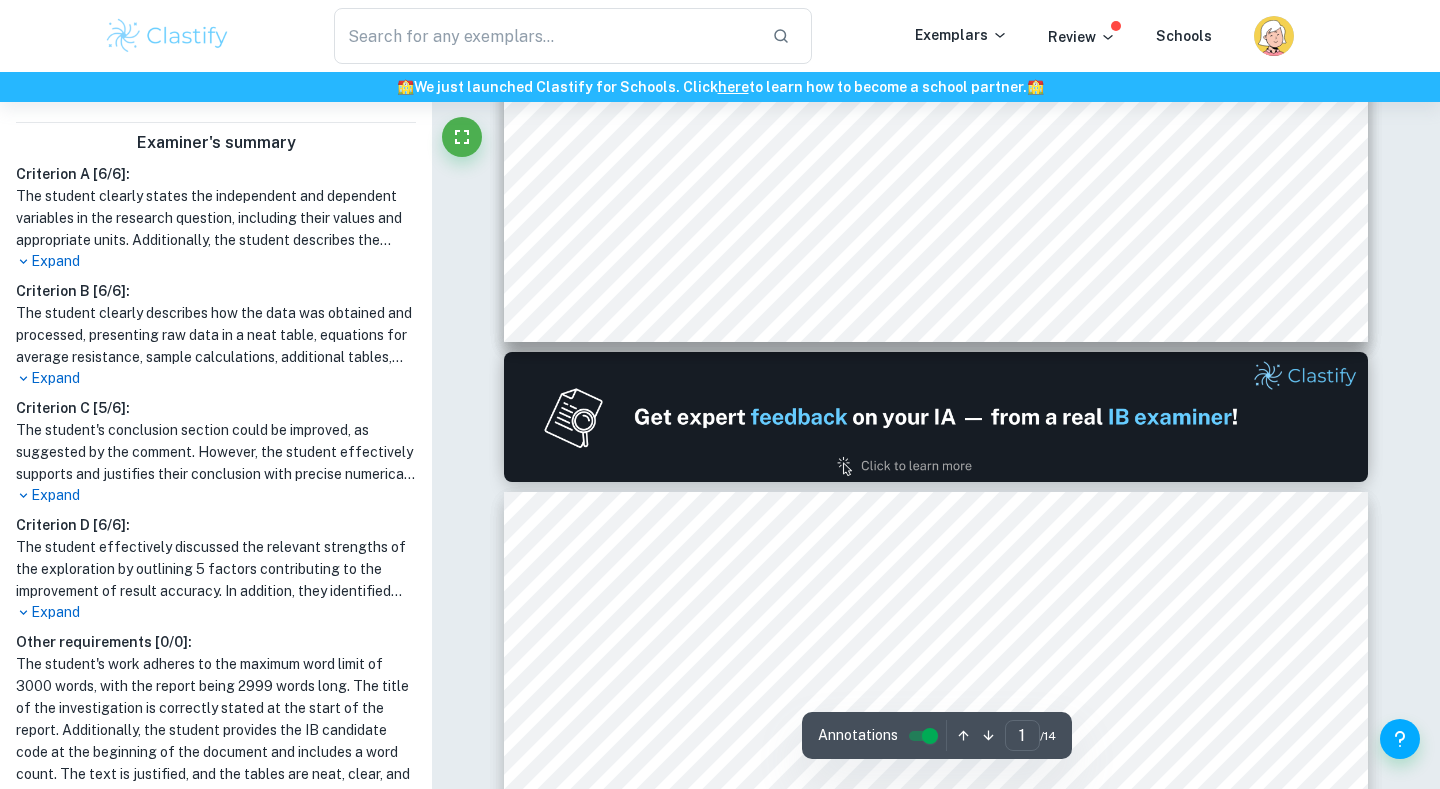 type on "2" 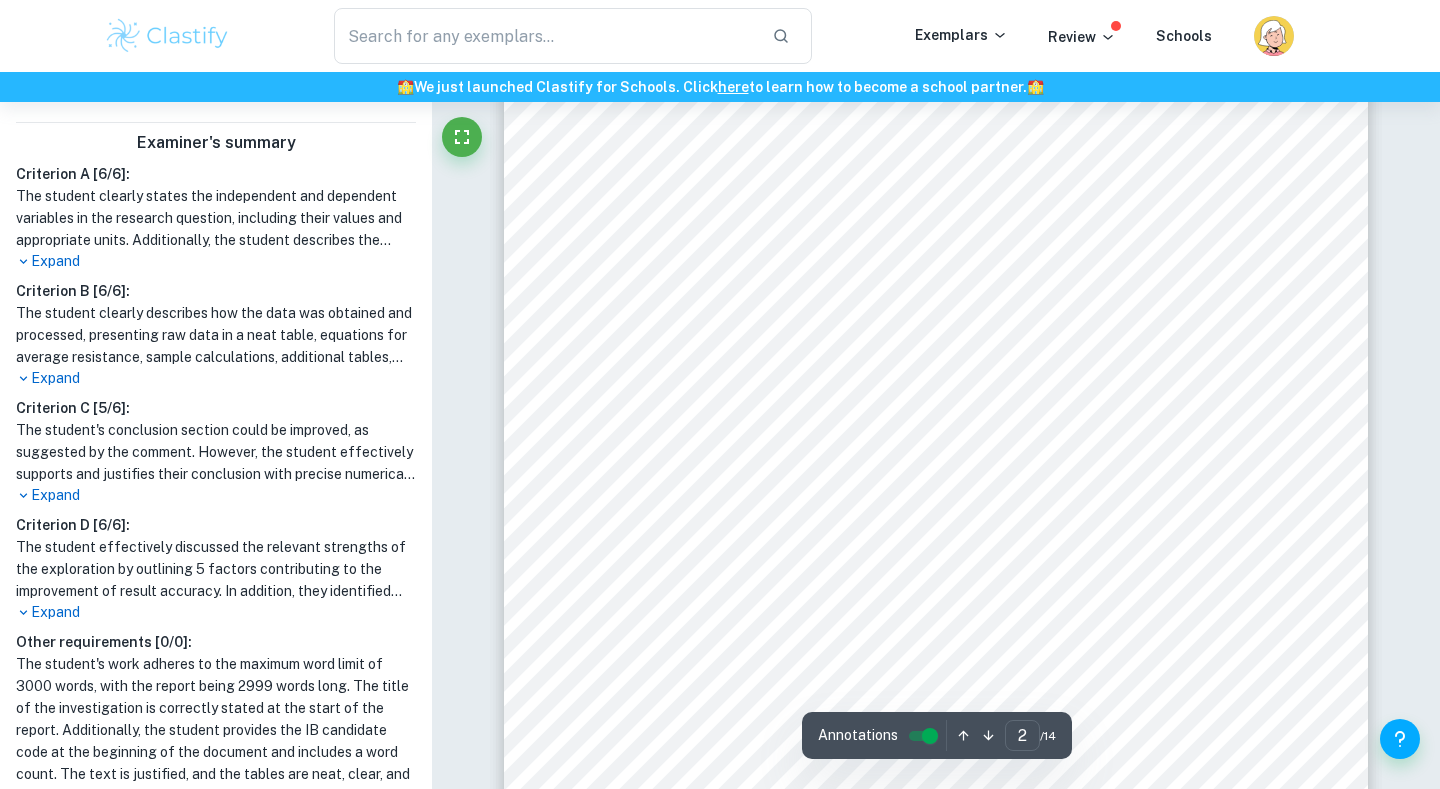scroll, scrollTop: 1744, scrollLeft: 0, axis: vertical 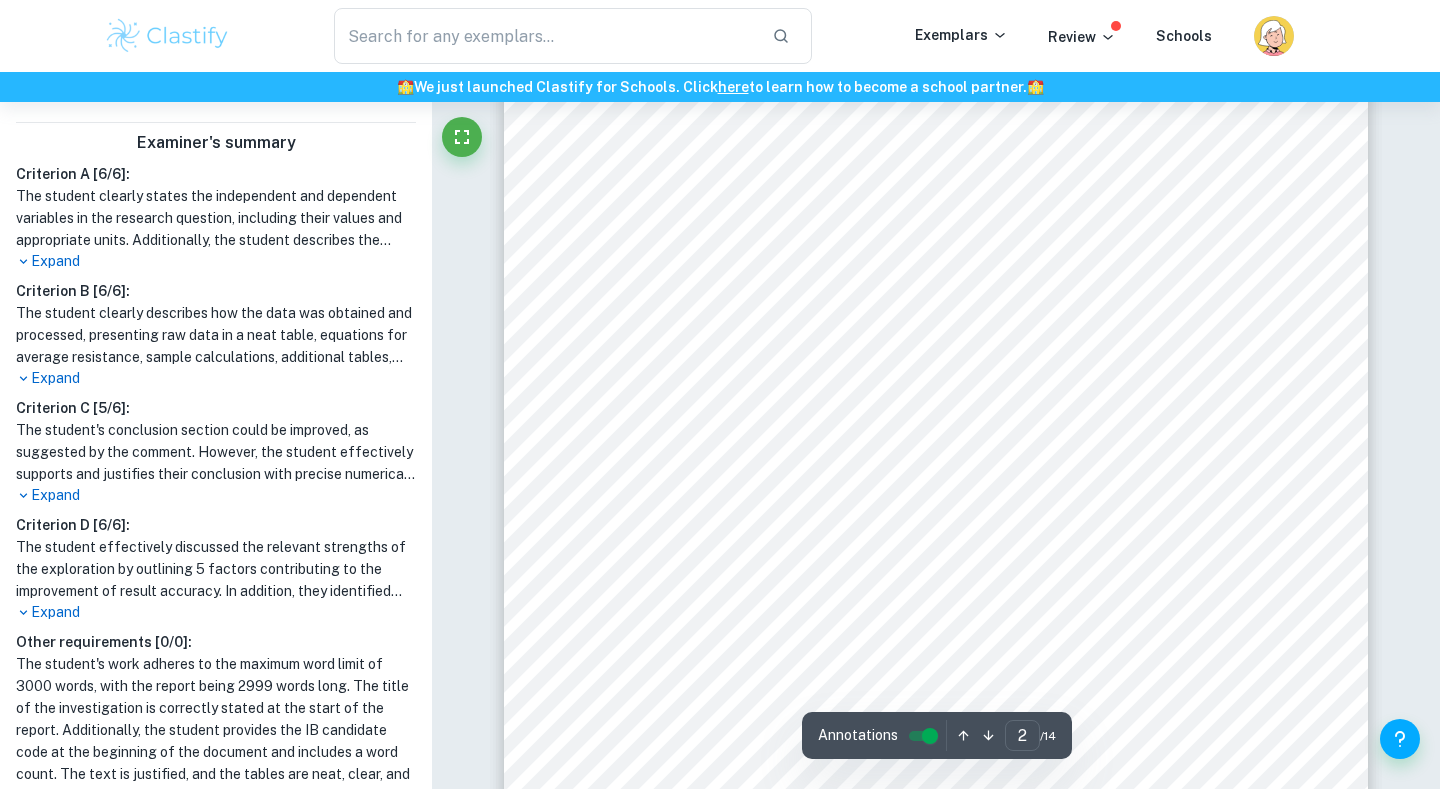 click on "2 An electric current is a flow of charged particles, such as electrons and ions, moving through an electrical conductor. The atoms in a conductor form a lattice structure, held together by intermolecular forces. Some of the electrons in a lattice structure are attached to the atoms, while some are free moving. When a potential difference is applied to the conductor, an electric field is formed, accelerating the mobile electrons. The movement of the electrons is random, leading to collisions between them. The mechanical energy of the free-moving electrons upon impact is converted into other types of energy: kinetic, potential, and thermal. This process is interpreted as a current flow and leads to a temperature increase in the conductor (Khan Academy). The TCR (temperature coefficient of resistance) is the resistance change per degree of temperature change of a conductor. Hence, the resistance of conductors is affected when their temperature is altered. Circuits). at a specific temperature: ý !   = ý ! #$%" at bounding box center (936, 361) 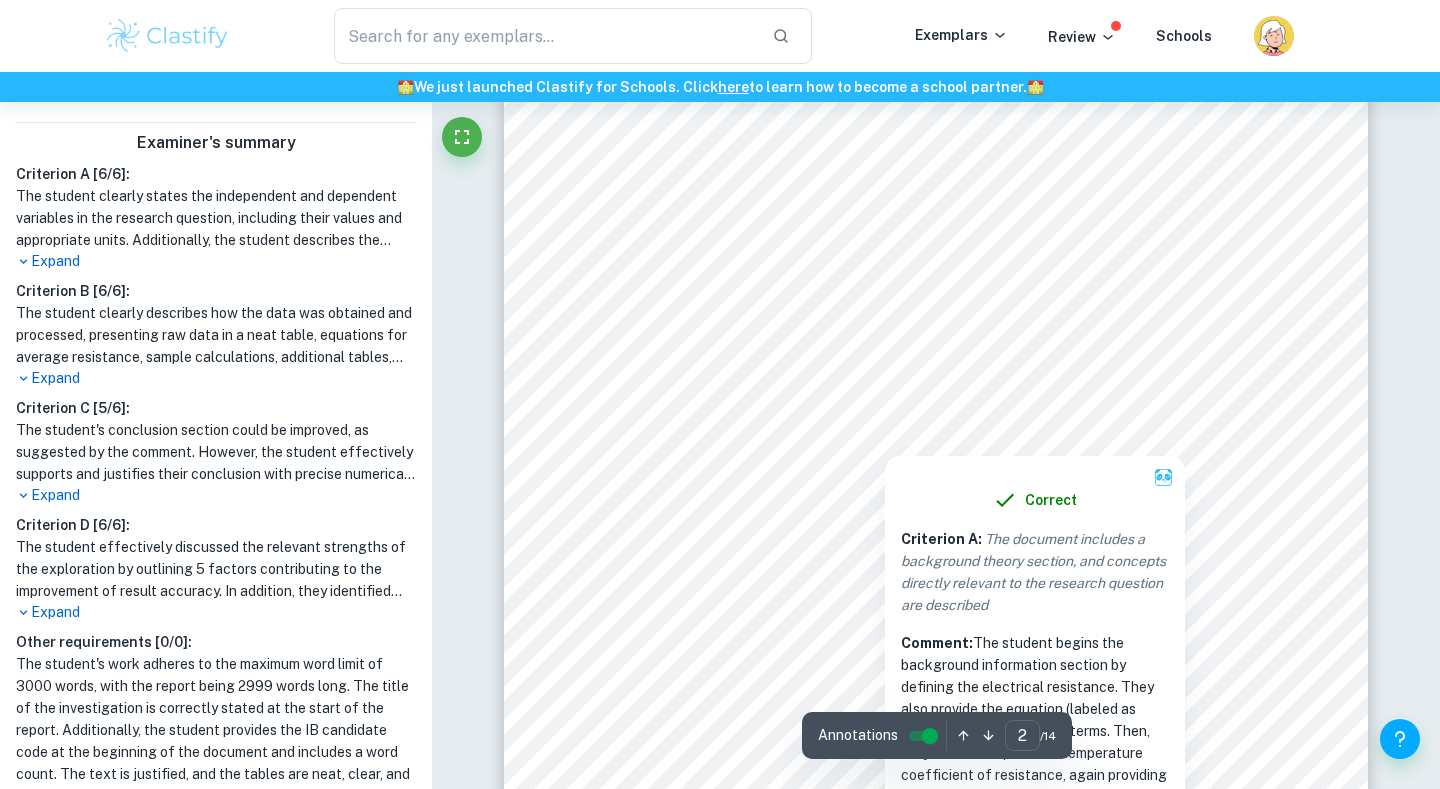 scroll, scrollTop: 1751, scrollLeft: 0, axis: vertical 